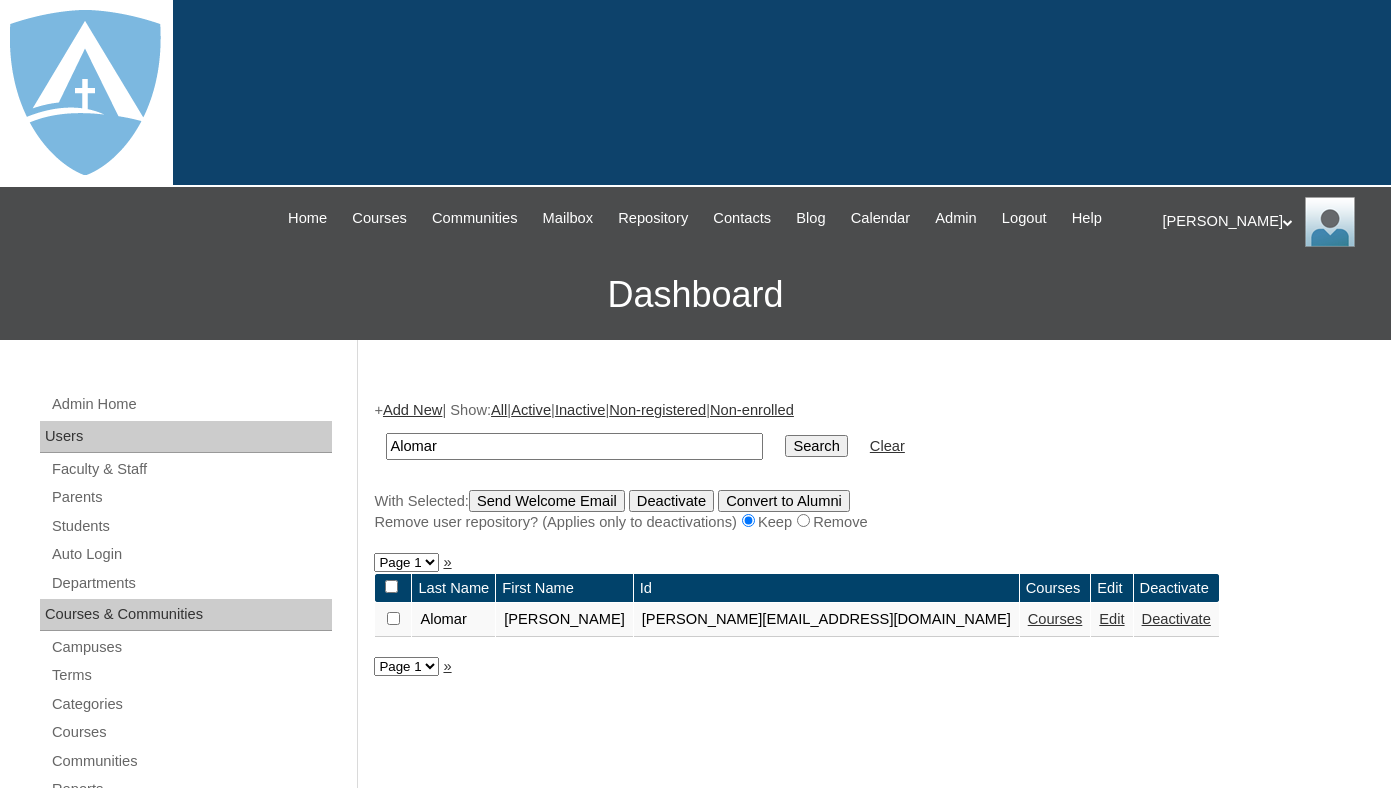 scroll, scrollTop: 9, scrollLeft: 0, axis: vertical 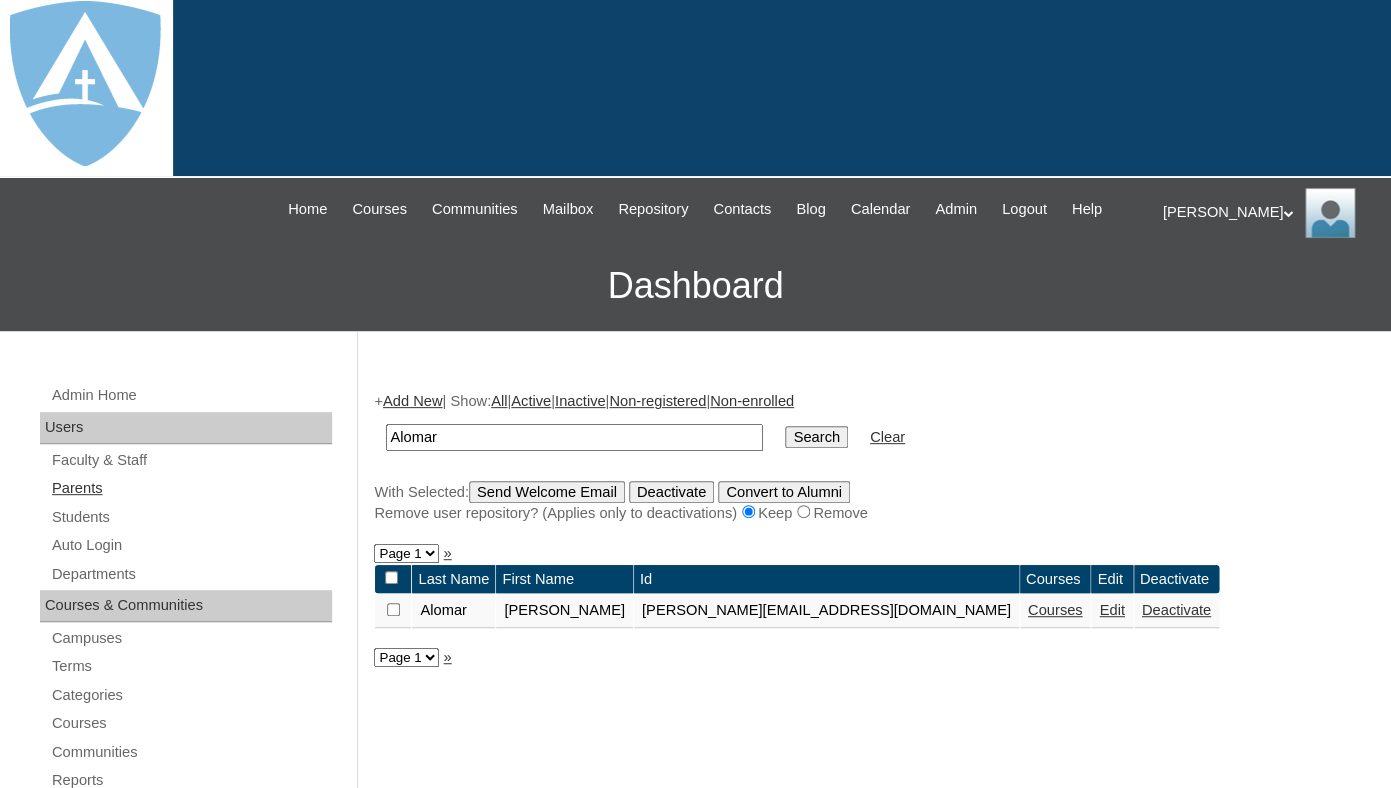 click on "Parents" at bounding box center (191, 488) 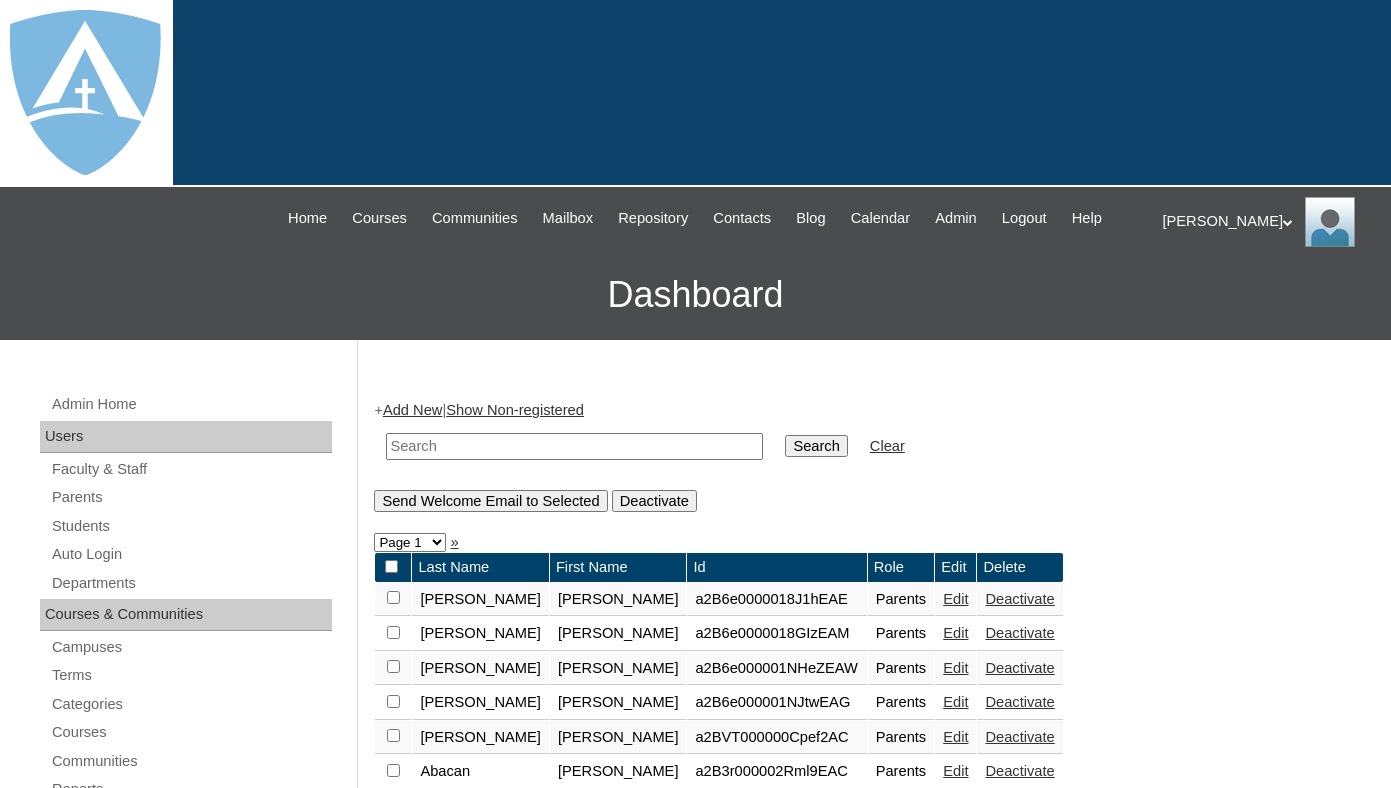 scroll, scrollTop: 0, scrollLeft: 0, axis: both 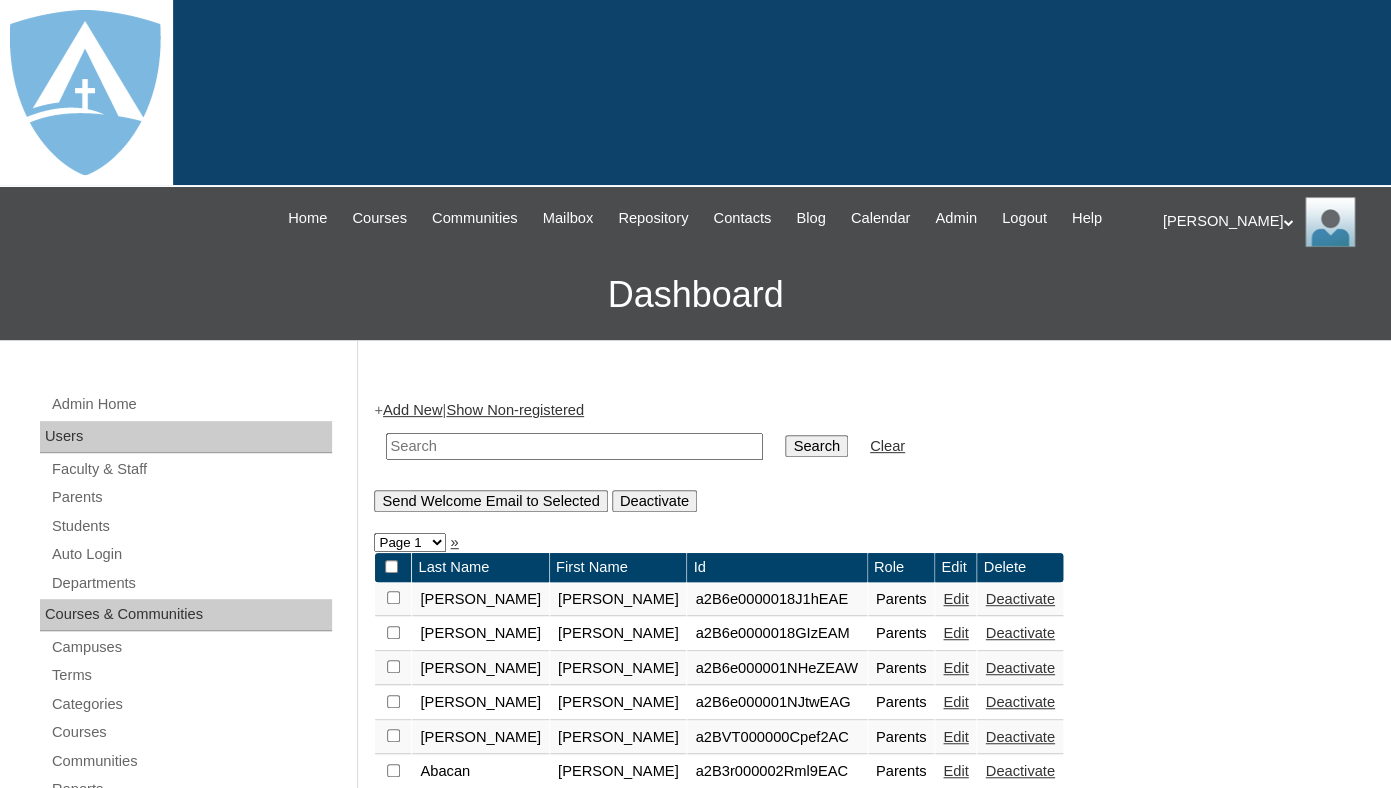 click at bounding box center (574, 446) 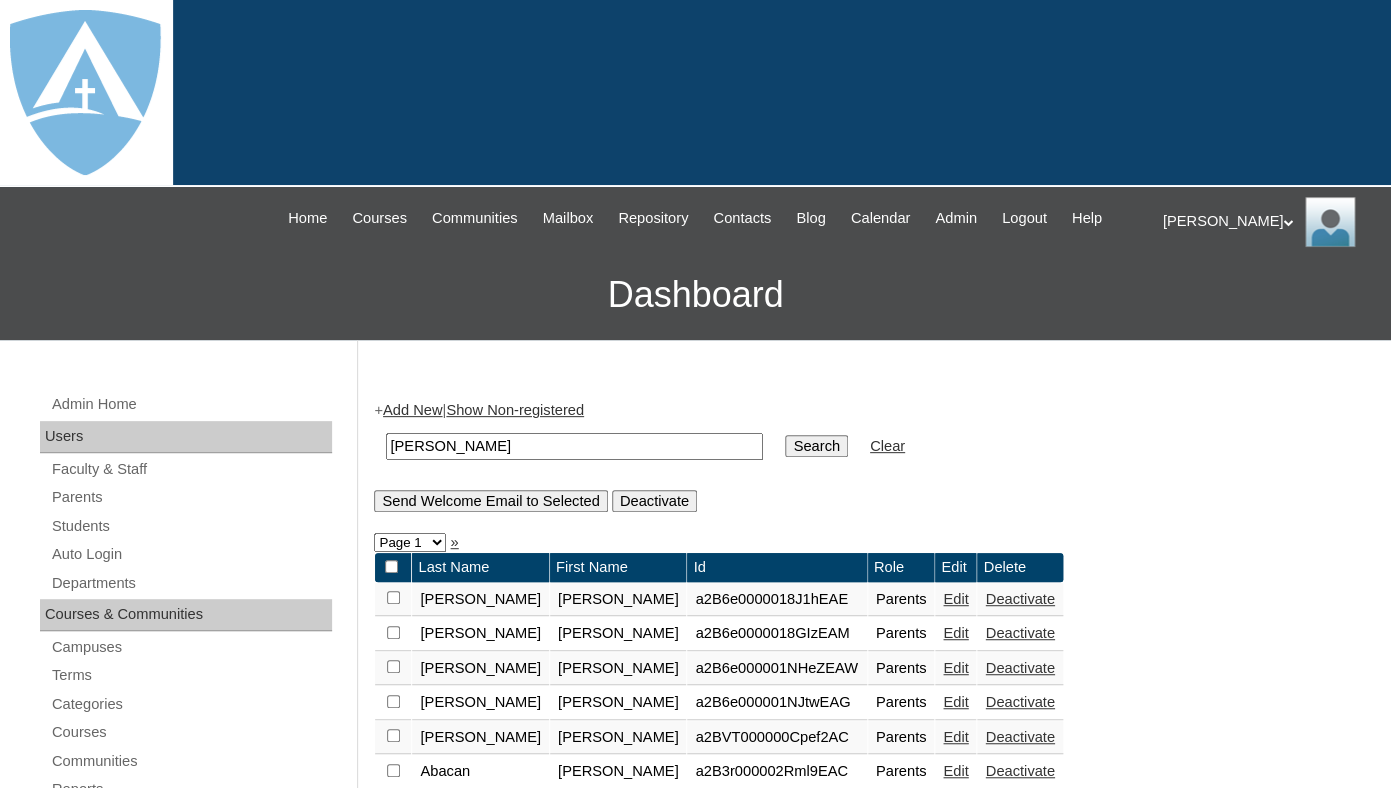 drag, startPoint x: 452, startPoint y: 465, endPoint x: 355, endPoint y: 465, distance: 97 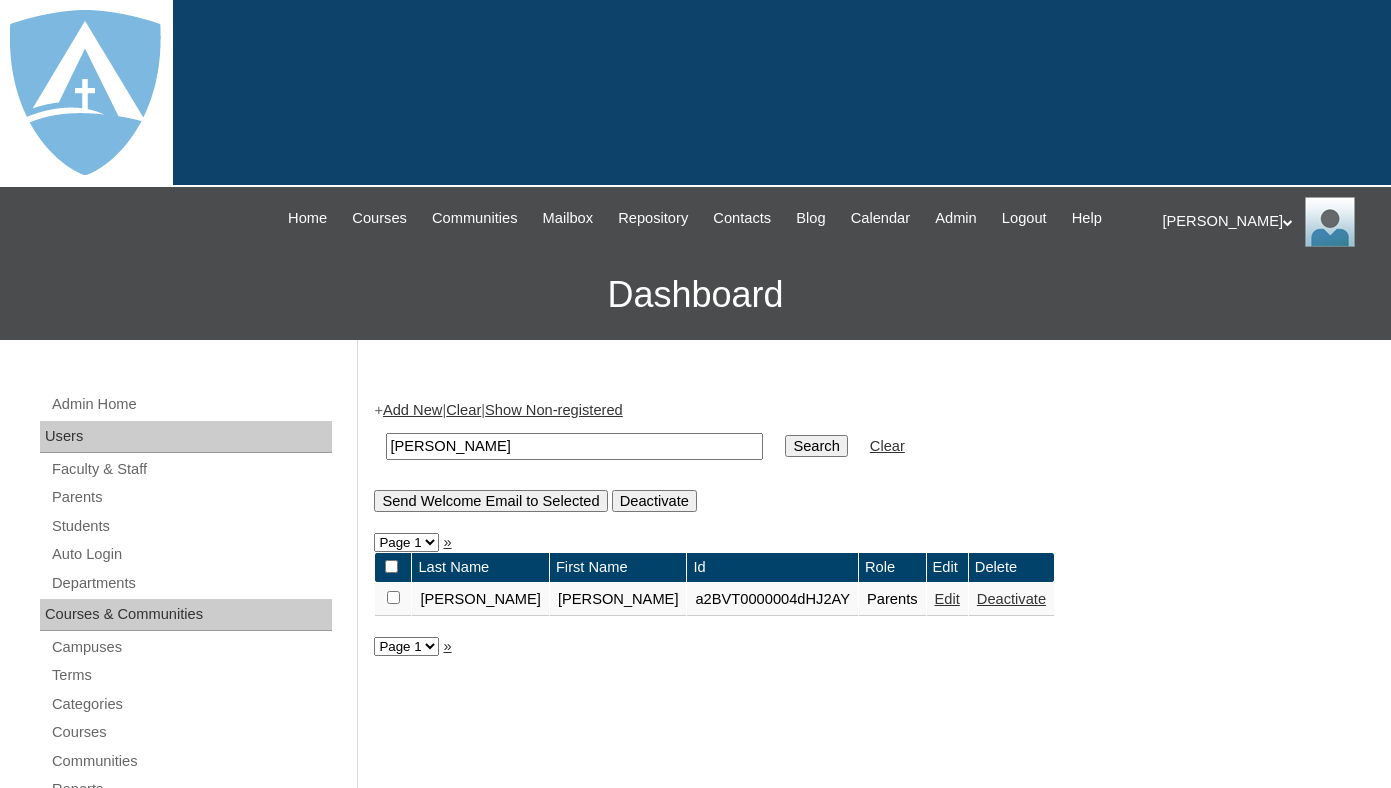 scroll, scrollTop: 0, scrollLeft: 0, axis: both 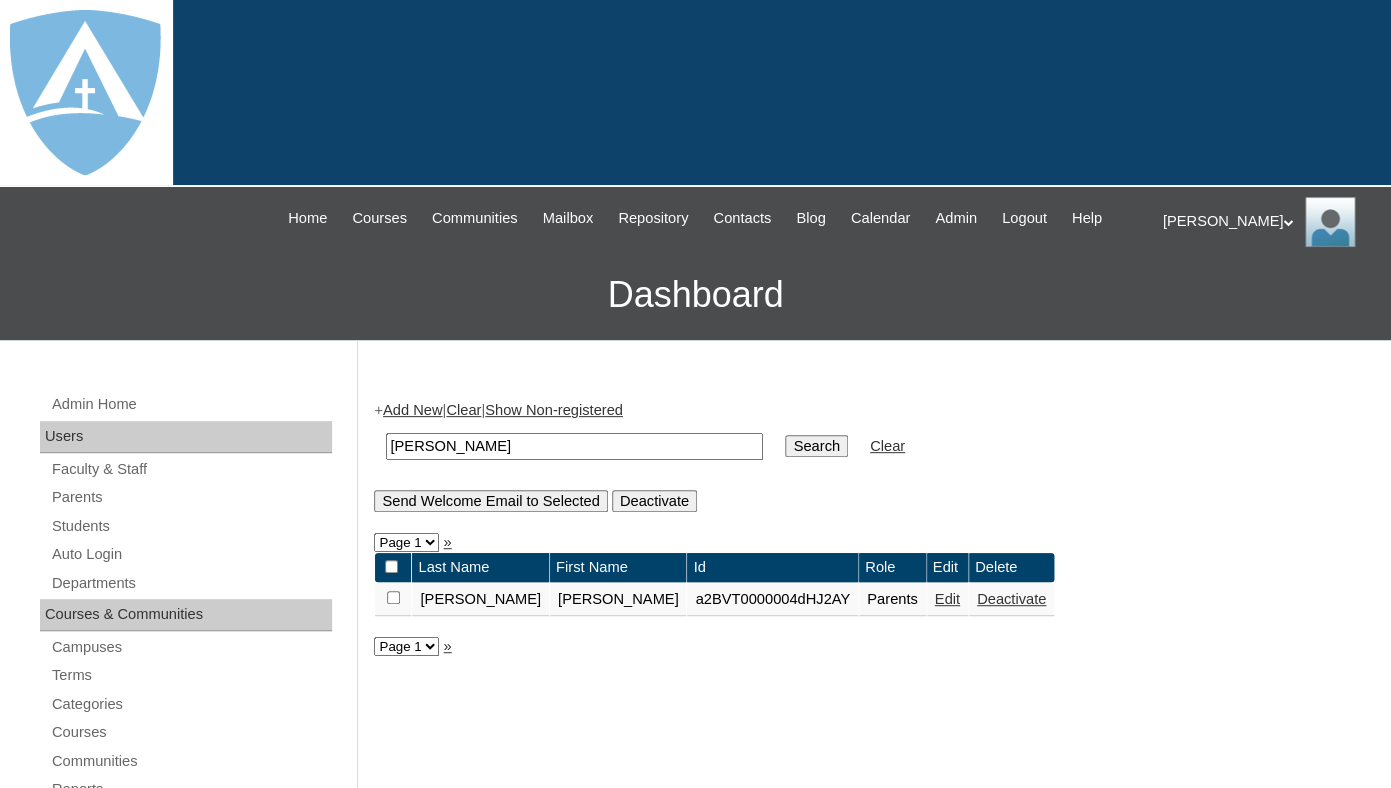 click on "Edit" at bounding box center [947, 599] 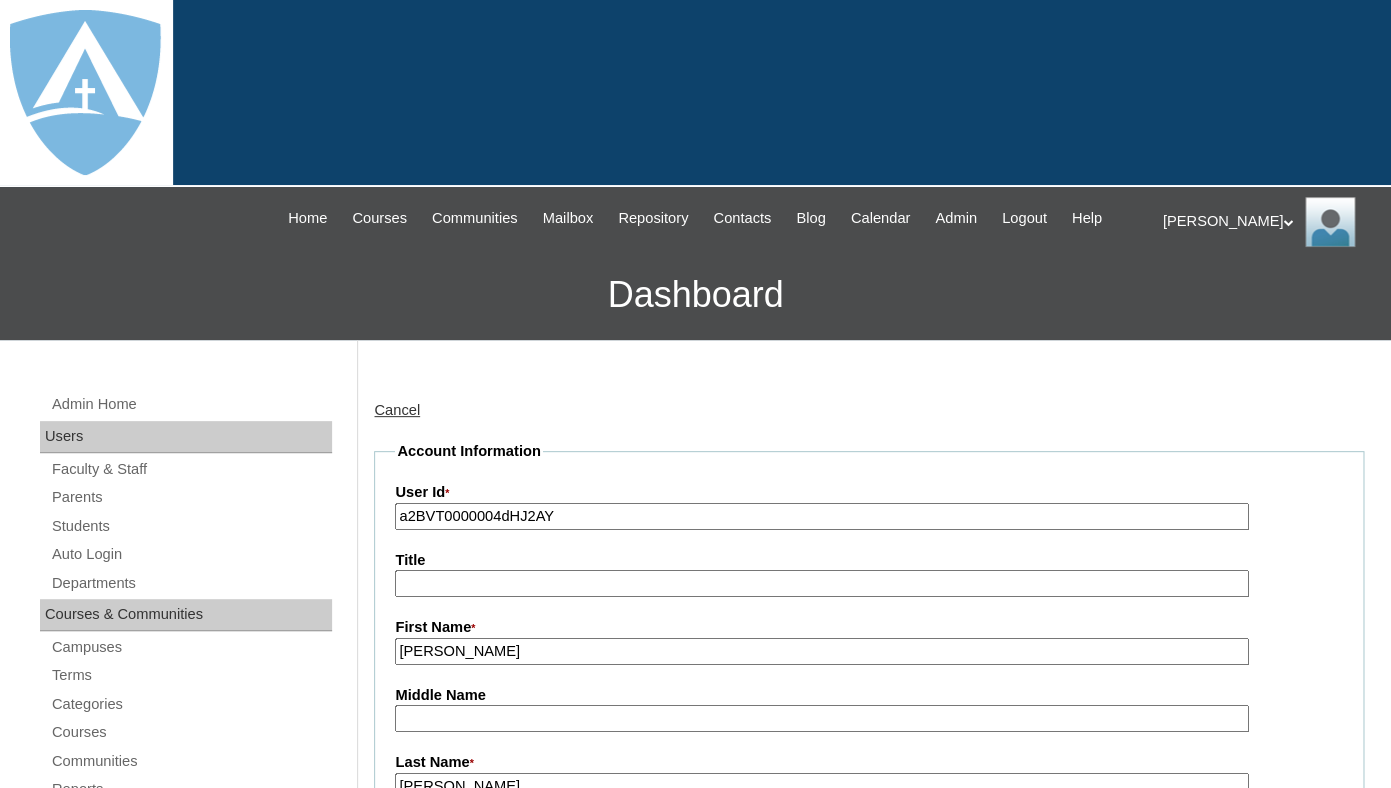 scroll, scrollTop: 0, scrollLeft: 0, axis: both 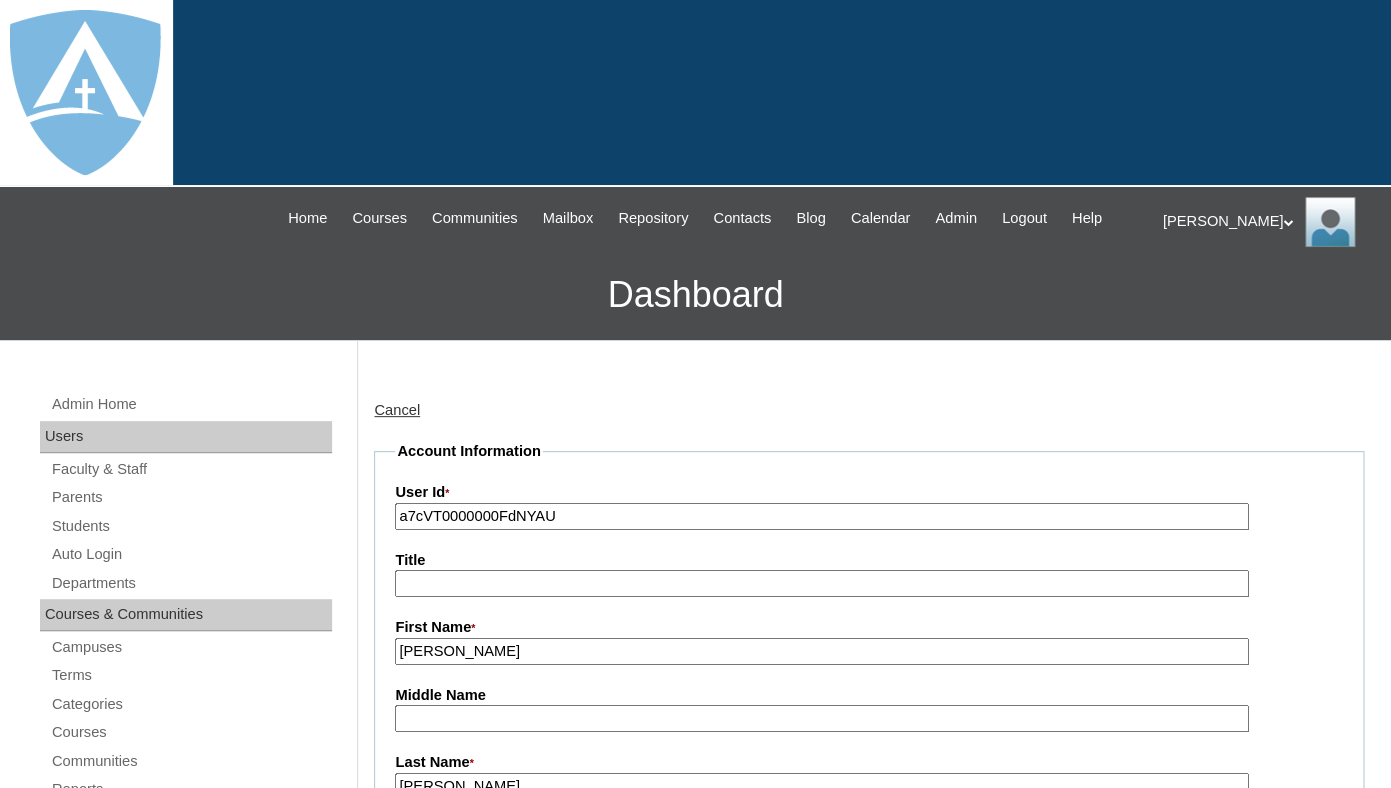 type on "a7cVT0000000FdNYAU" 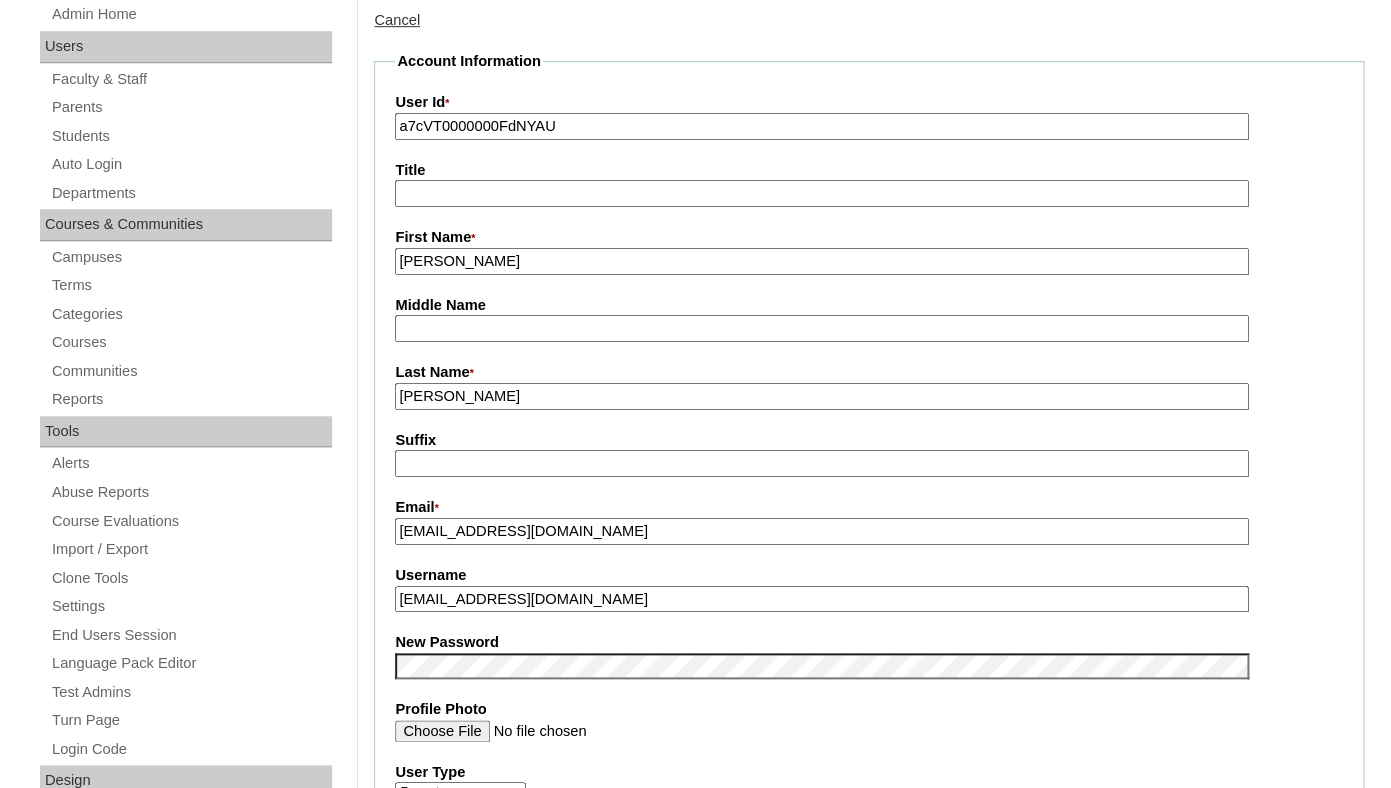 scroll, scrollTop: 391, scrollLeft: 0, axis: vertical 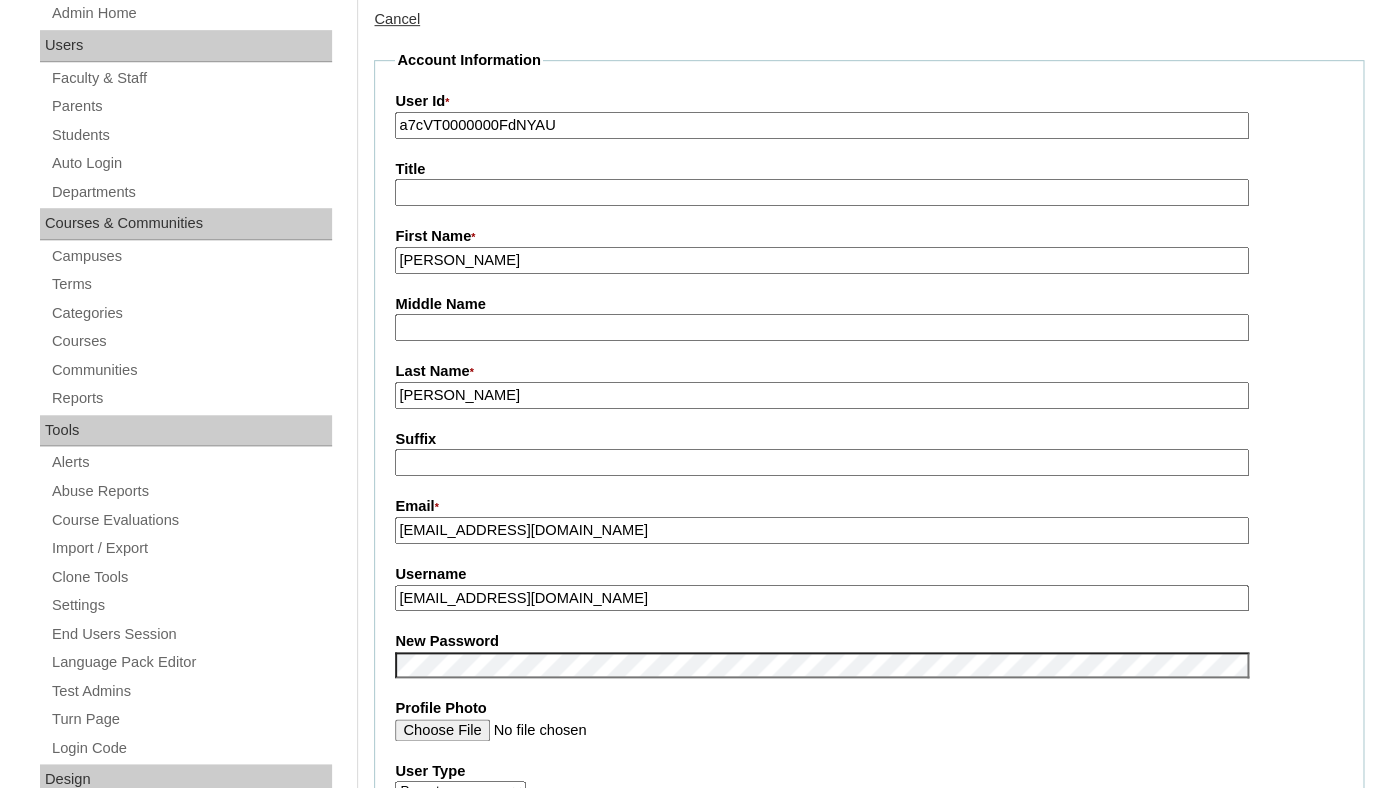 click on "Account Information
User Id  *
a7cVT0000000FdNYAU
Title
First Name  *
Charlye
Middle Name
Last Name  *
Redman
Suffix
Email  *
cnredman1979@gmail.com
Username
cnredman1979@gmail.com
New Password
Profile Photo
User Type
Faculty Staff Student Parents School Facilitators
Active
Active Inactive
AdministratorNotes
Rich Text Editor, AdministratorNotes Editor toolbars Document   Source Clipboard/Undo   Cut   Copy   Paste   Paste as plain text   Paste from Word Links   Link   Unlink others   Add Image Paragraph   Insert/Remove Numbered List   Insert/Remove Bulleted List   Decrease Indent   Increase Indent   Block Quote   Align Left   Center   Align Right   Justify Tools   Maximize   Show Blocks Styles Styles Styles Format Format Font Font Size Size Basic Styles   Bold   Italic   Underline   Strike Through" at bounding box center [869, 648] 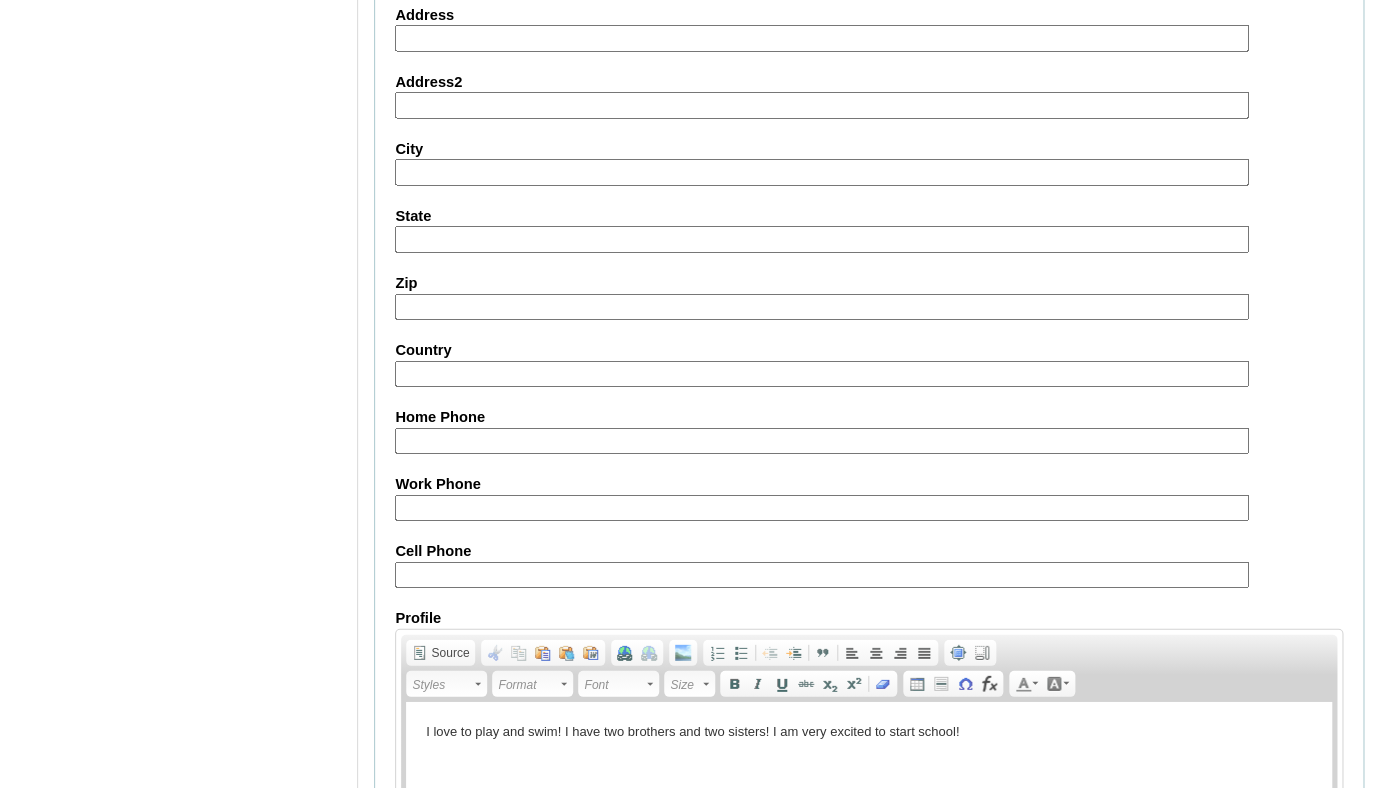 scroll, scrollTop: 1977, scrollLeft: 0, axis: vertical 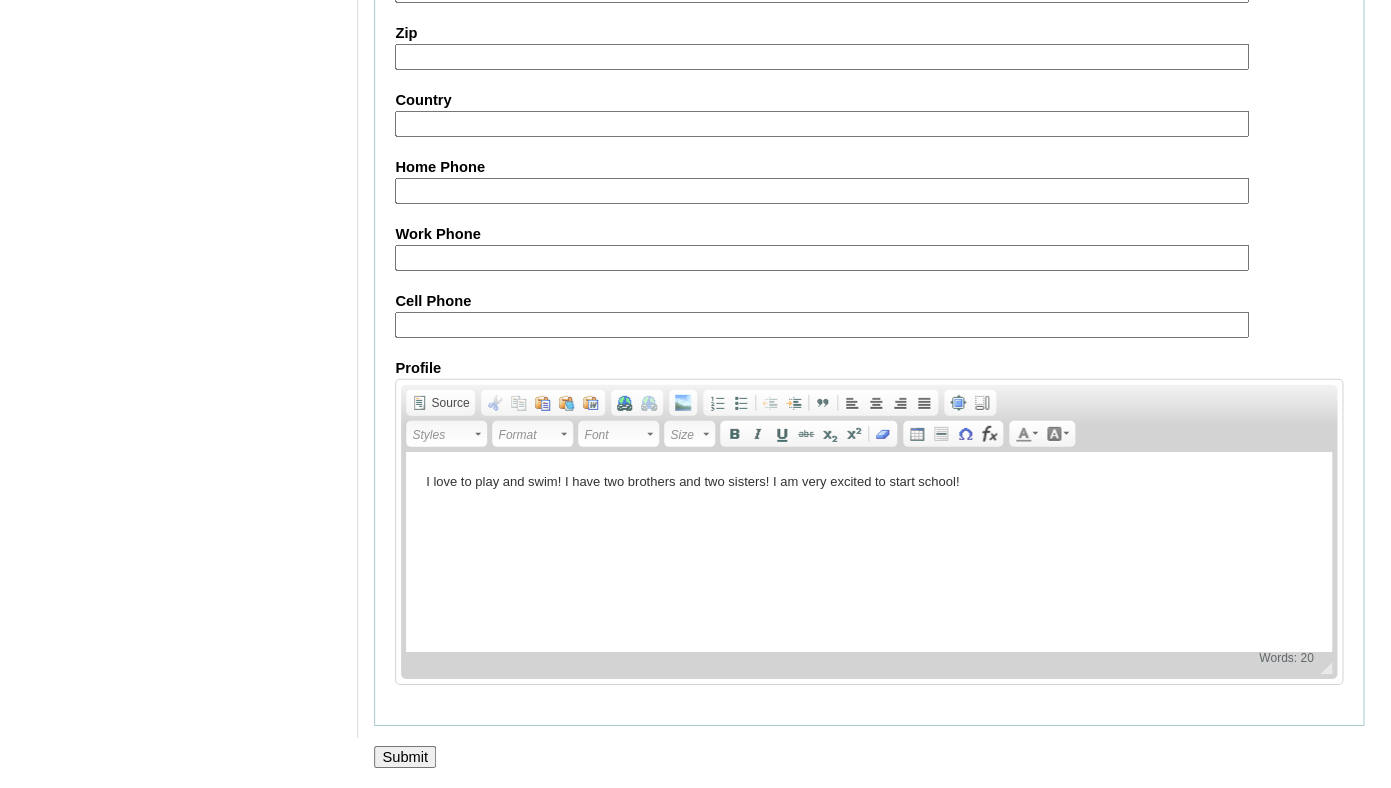 click on "Submit" at bounding box center (405, 757) 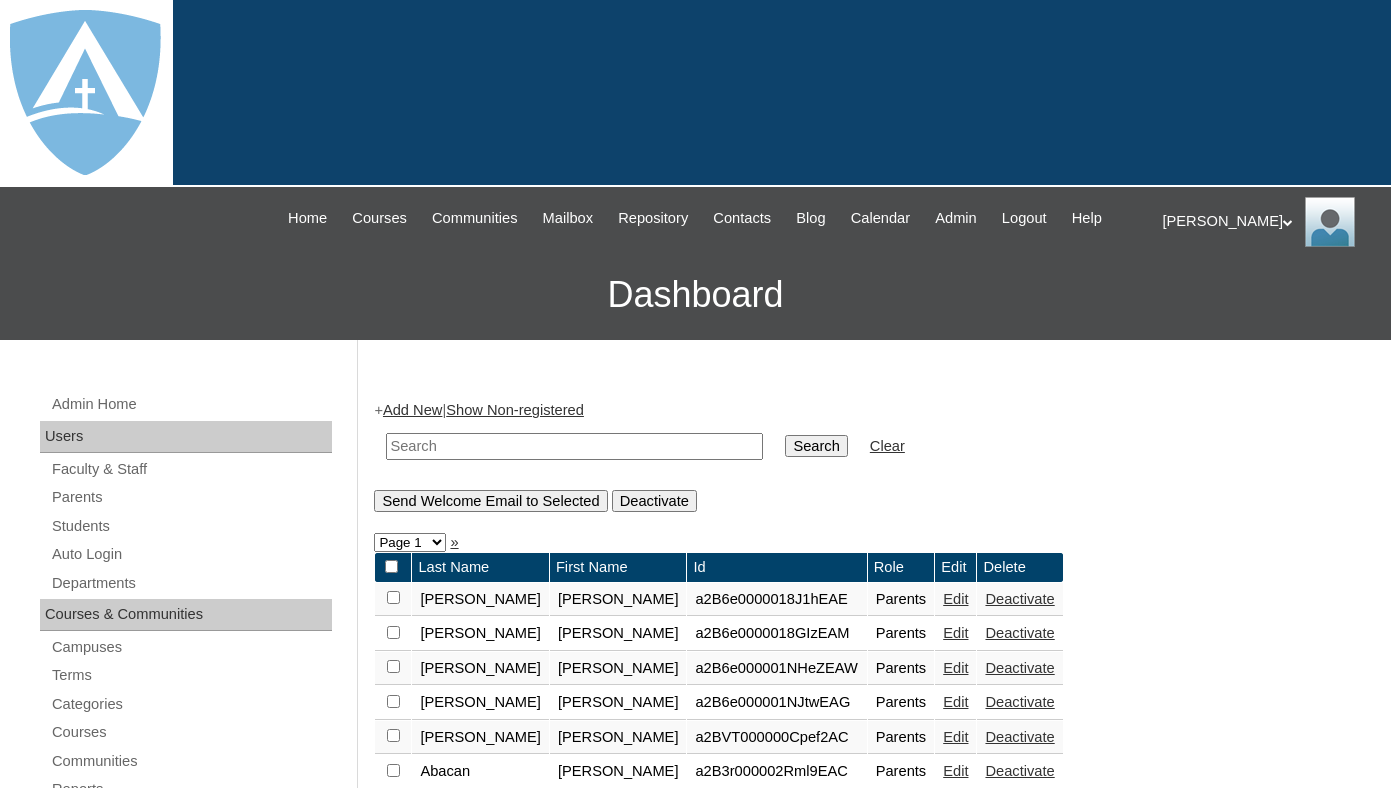 scroll, scrollTop: 0, scrollLeft: 0, axis: both 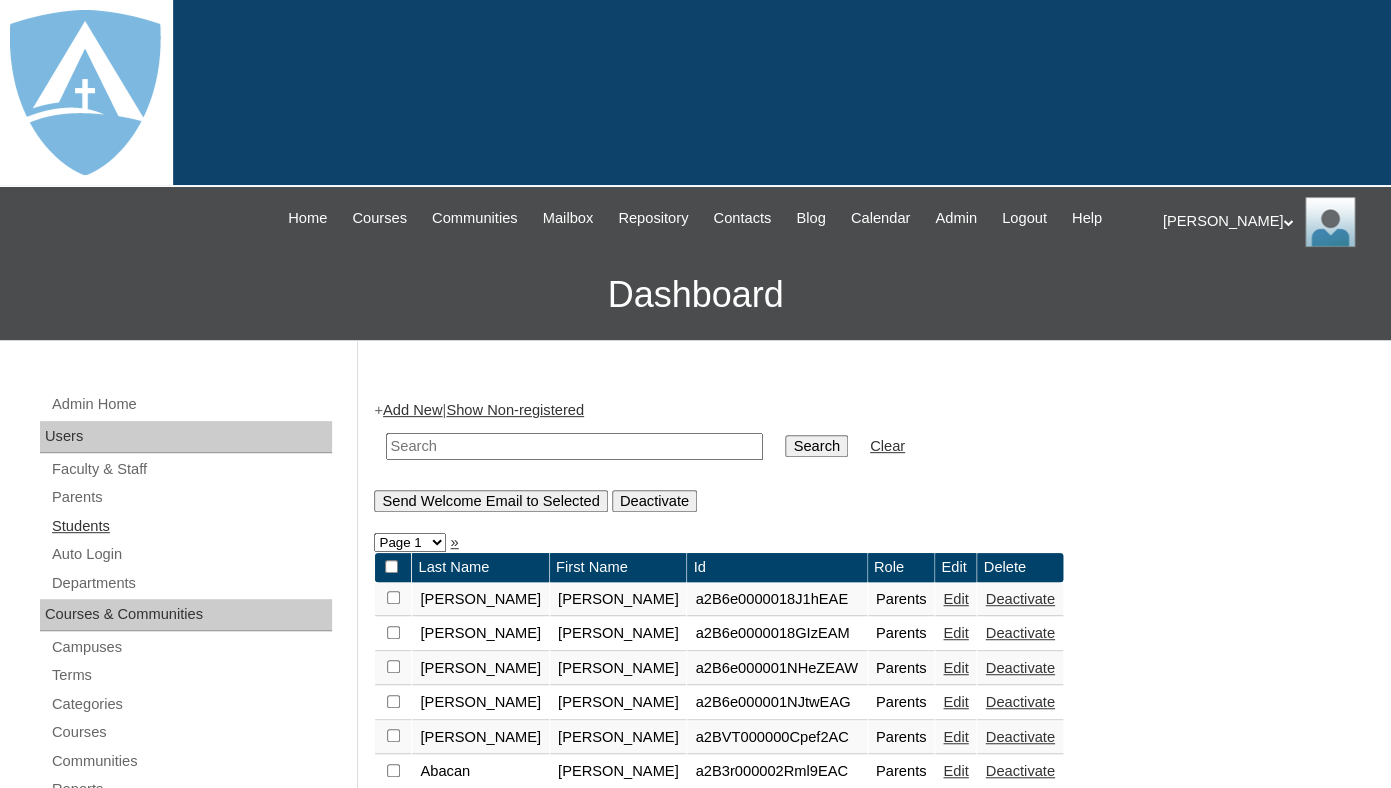click on "Students" at bounding box center [191, 526] 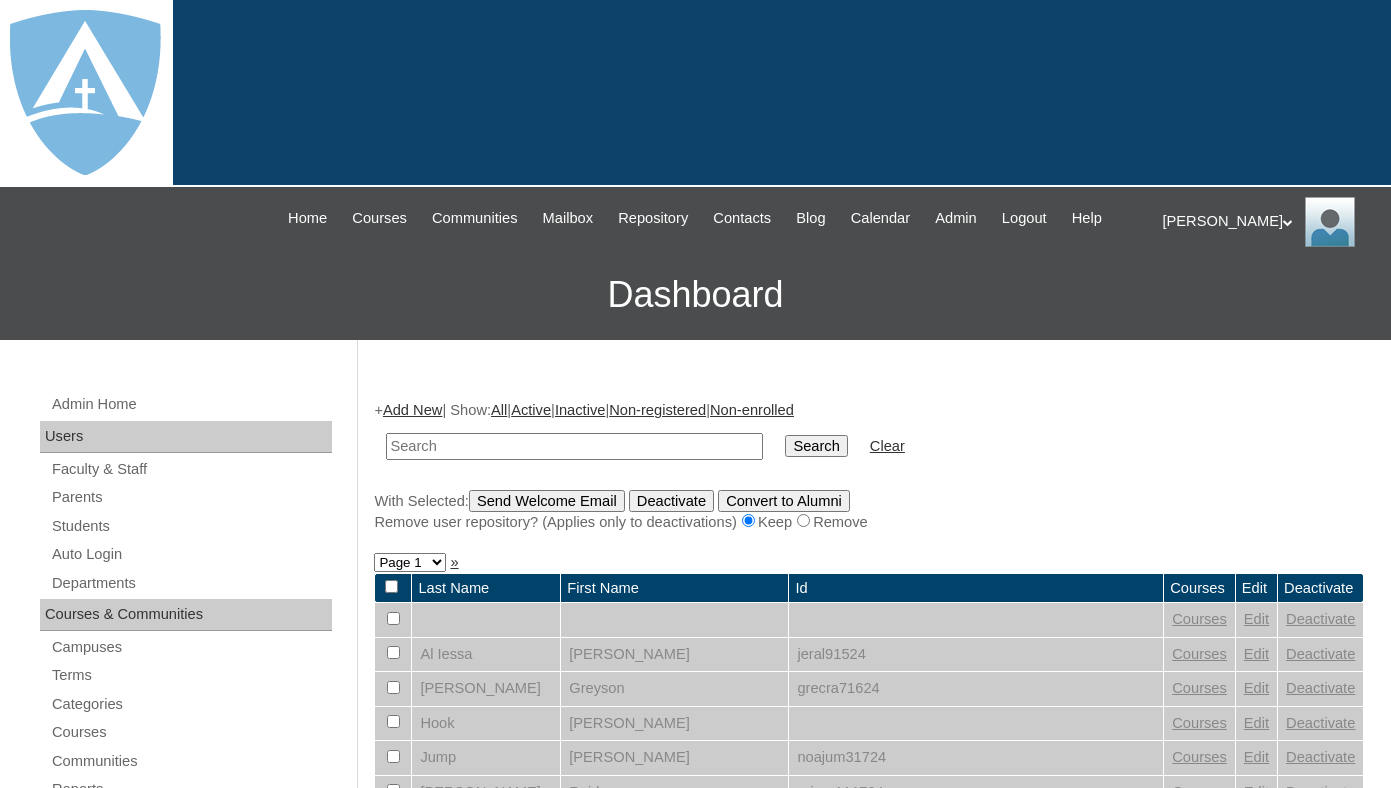 scroll, scrollTop: 0, scrollLeft: 0, axis: both 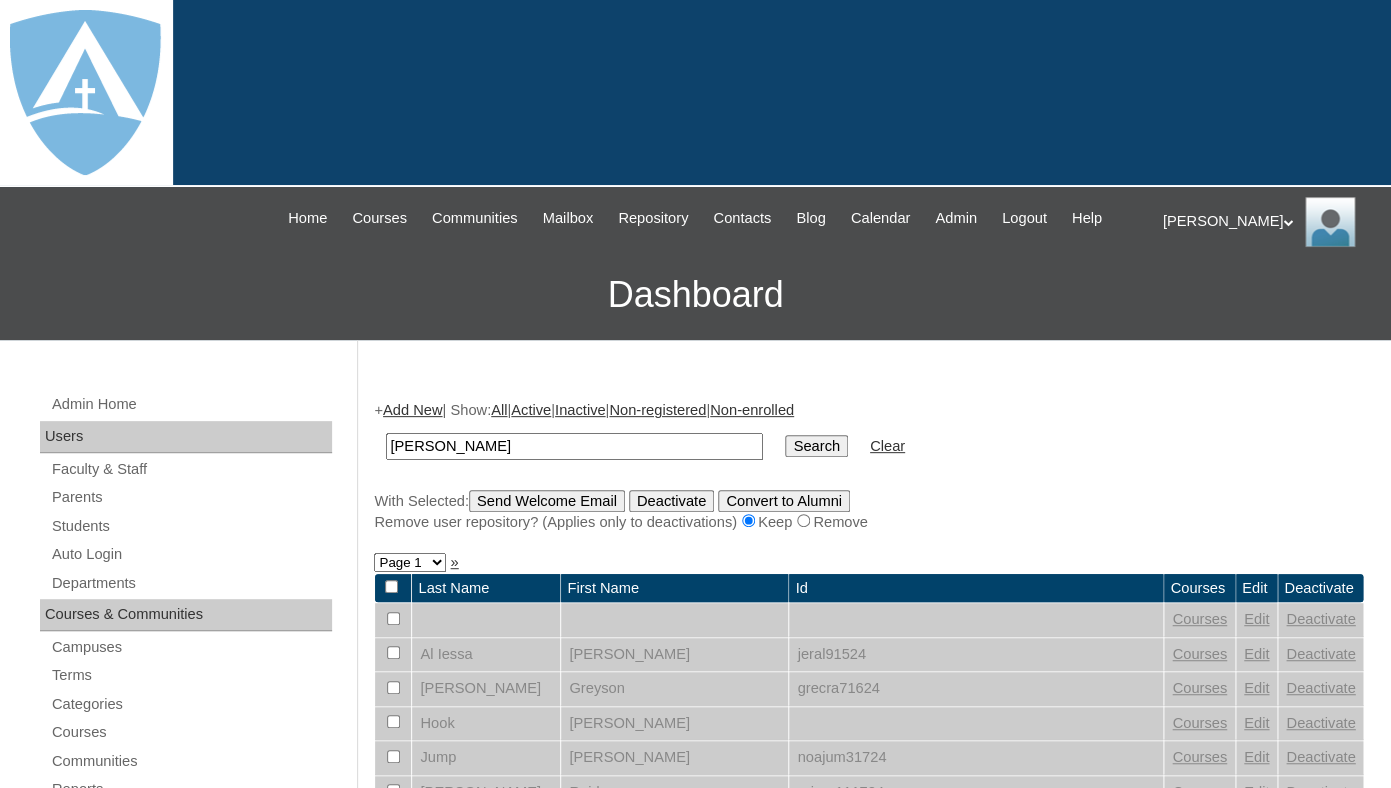drag, startPoint x: 431, startPoint y: 459, endPoint x: 332, endPoint y: 460, distance: 99.00505 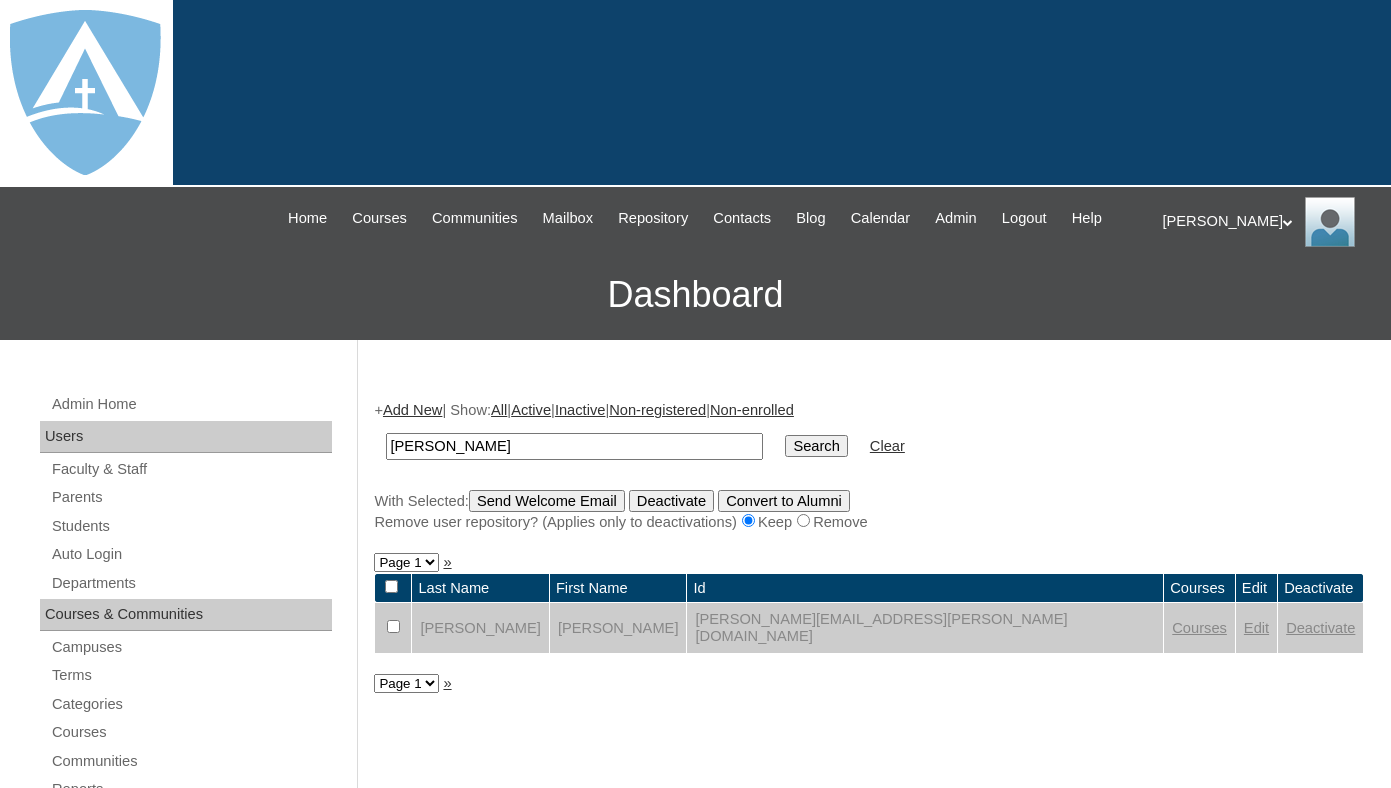 scroll, scrollTop: 0, scrollLeft: 0, axis: both 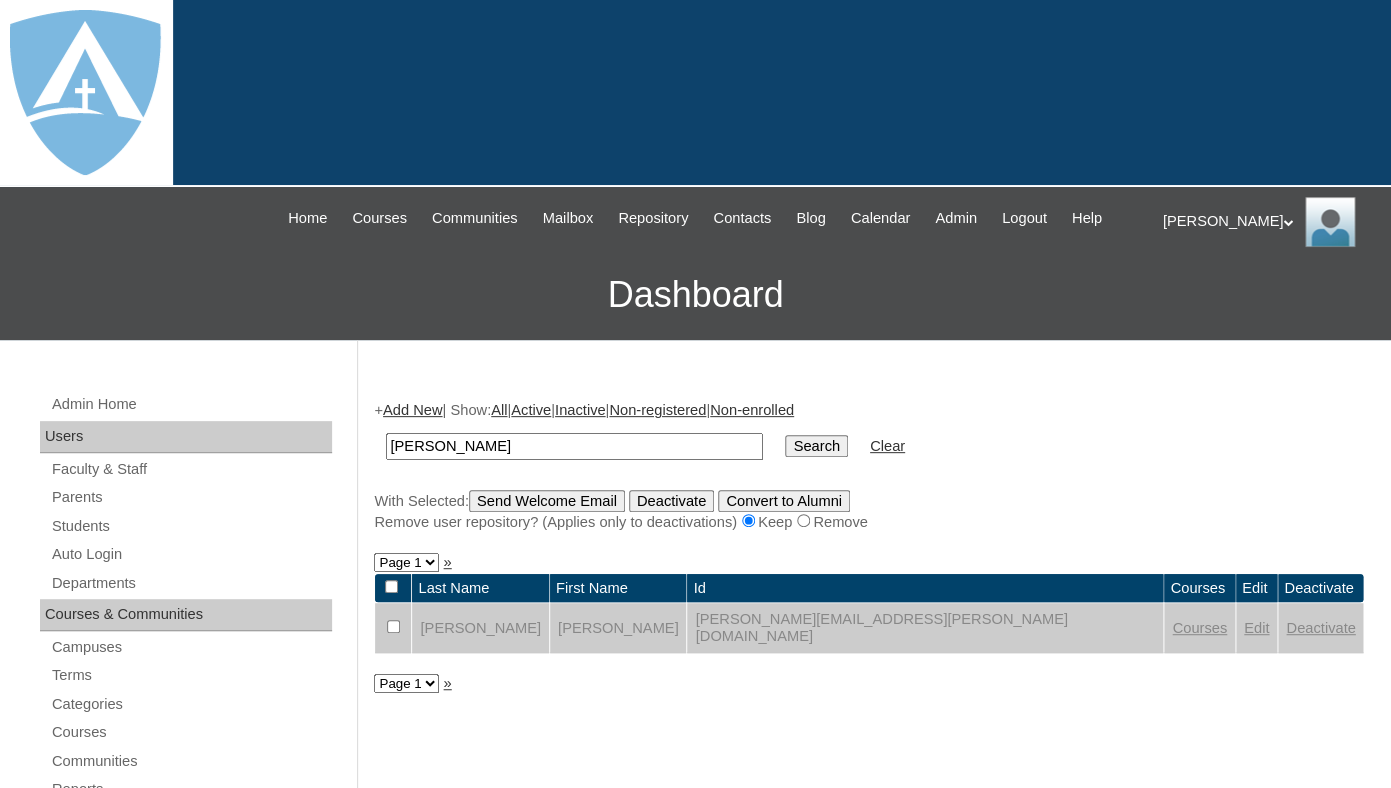 click on "Edit" at bounding box center (1256, 628) 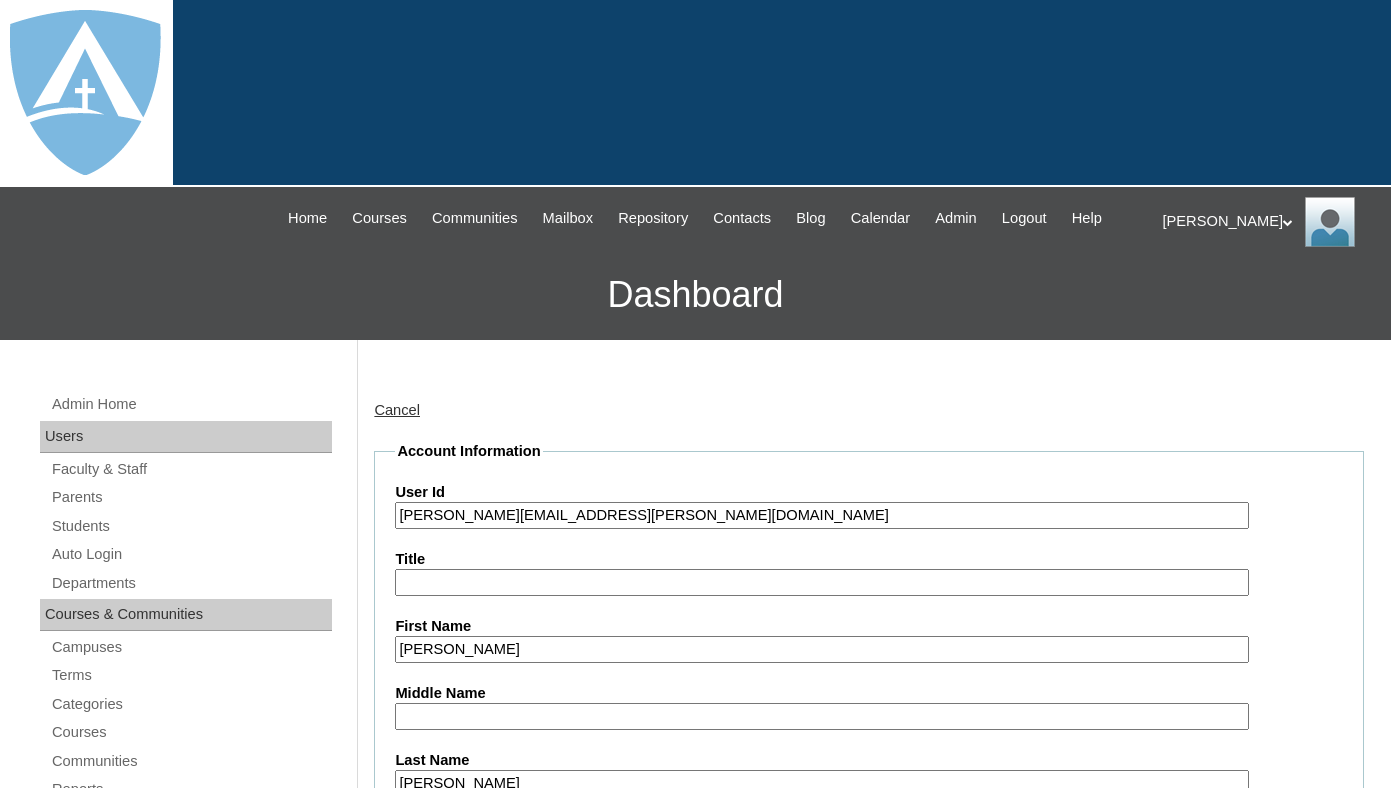 scroll, scrollTop: 0, scrollLeft: 0, axis: both 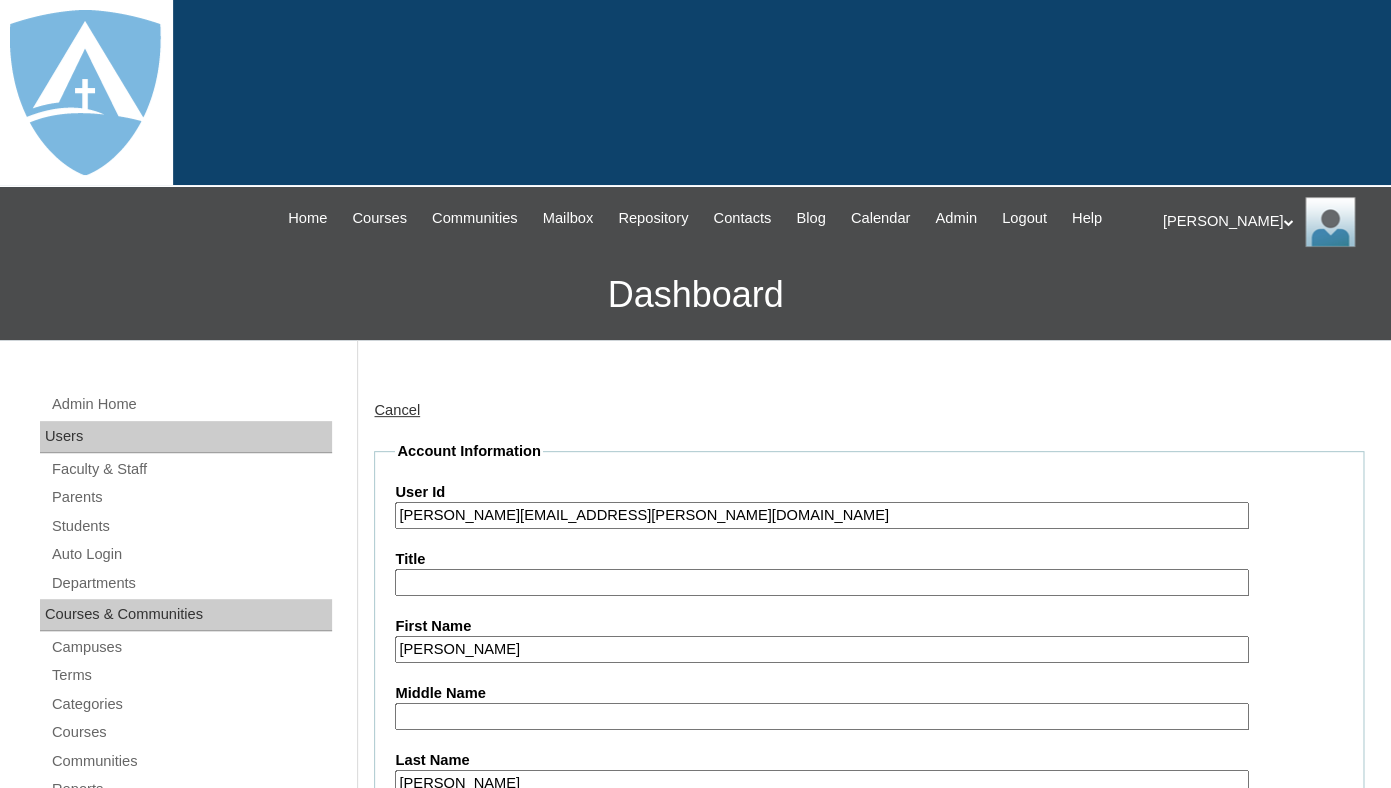 click on "ryan.redman@enlightiumstudent.com" at bounding box center [821, 515] 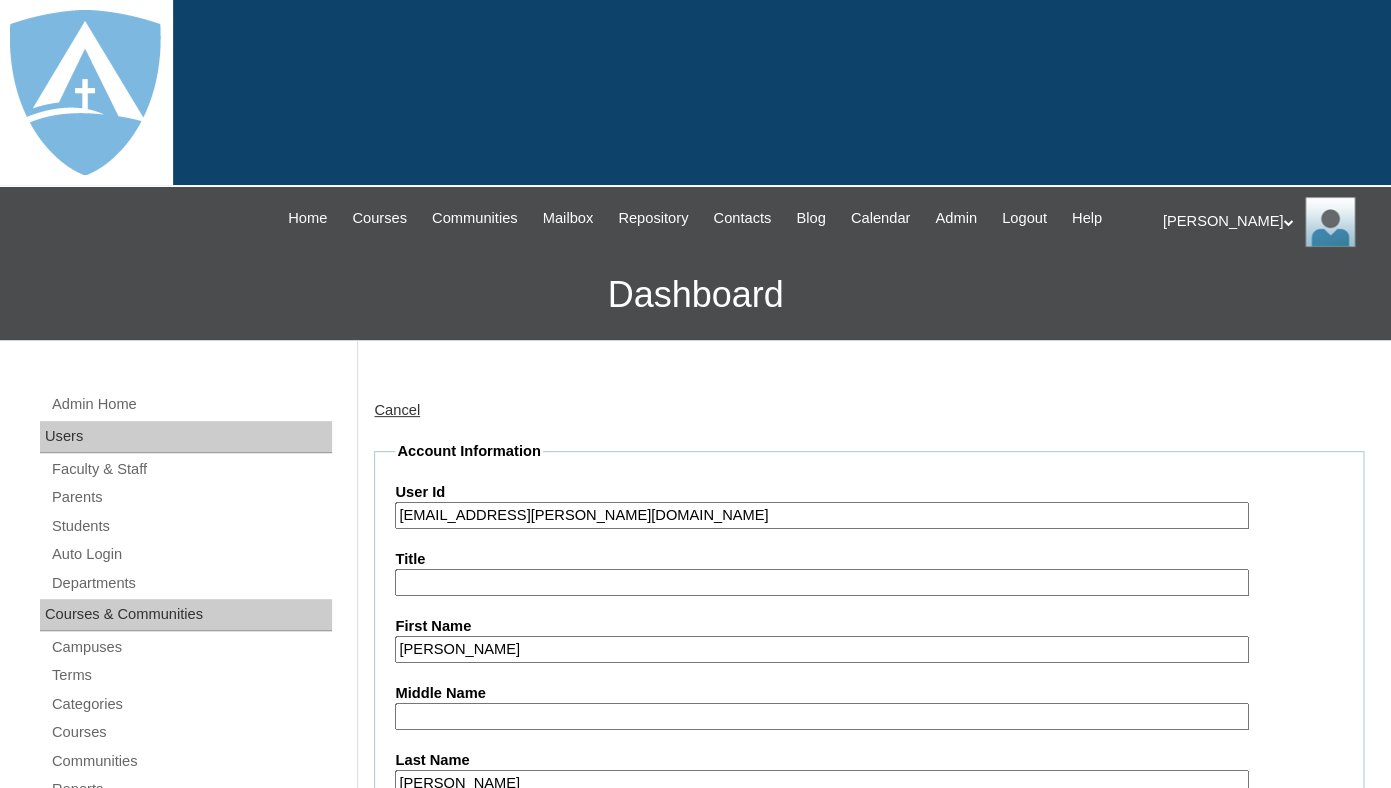 type on "26ryan.redman@enlightiumstudent.com" 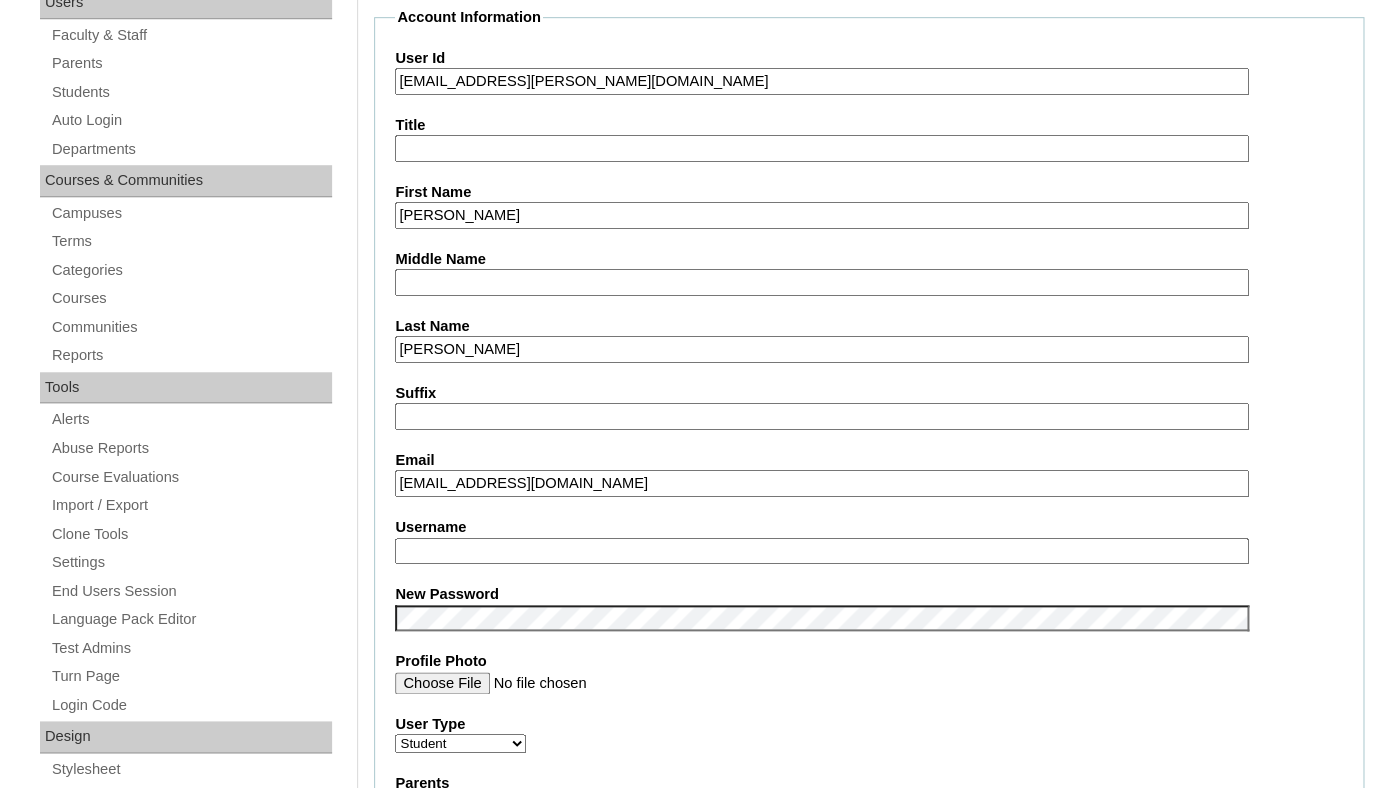 scroll, scrollTop: 436, scrollLeft: 0, axis: vertical 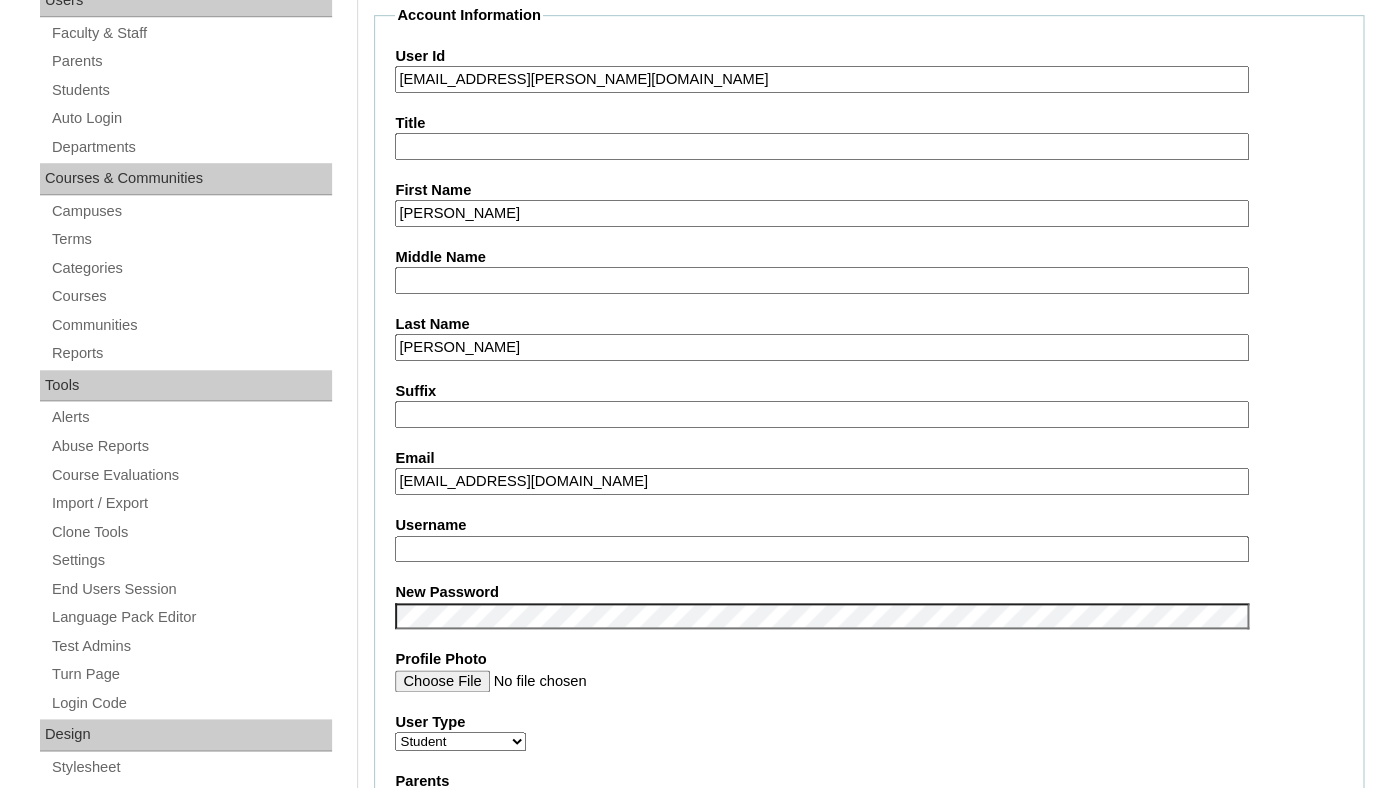 drag, startPoint x: 421, startPoint y: 100, endPoint x: 695, endPoint y: 104, distance: 274.0292 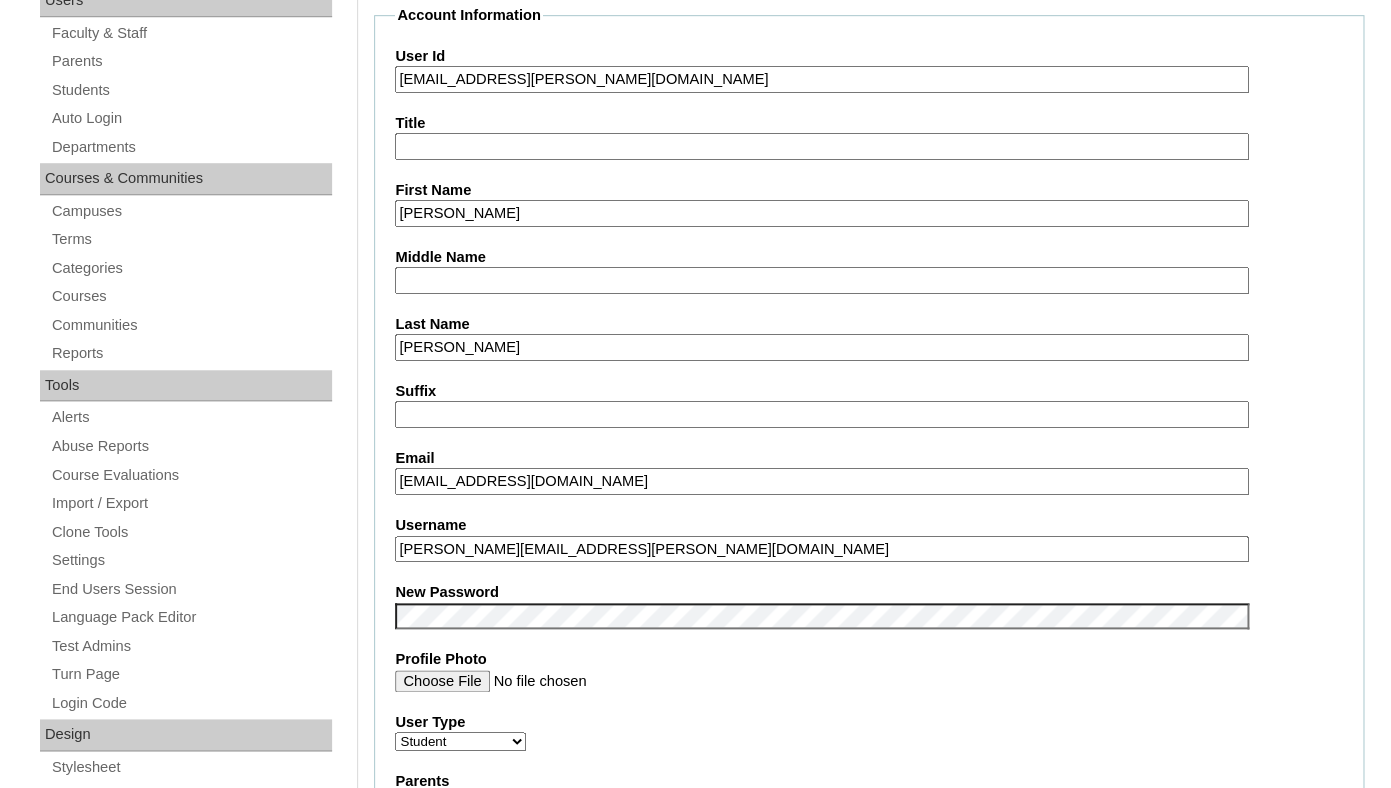 type on "ryan.redman@enlightiumstudent.com" 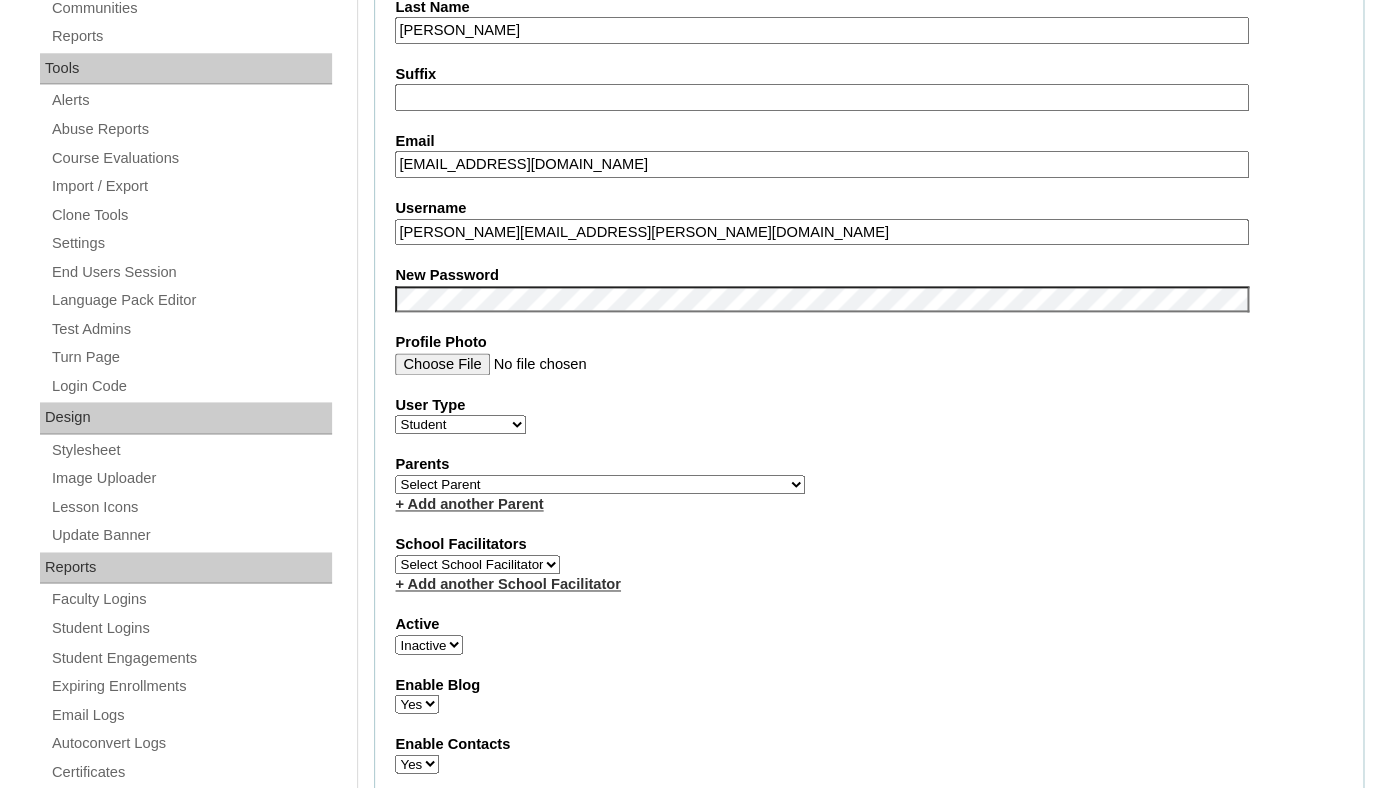 scroll, scrollTop: 764, scrollLeft: 0, axis: vertical 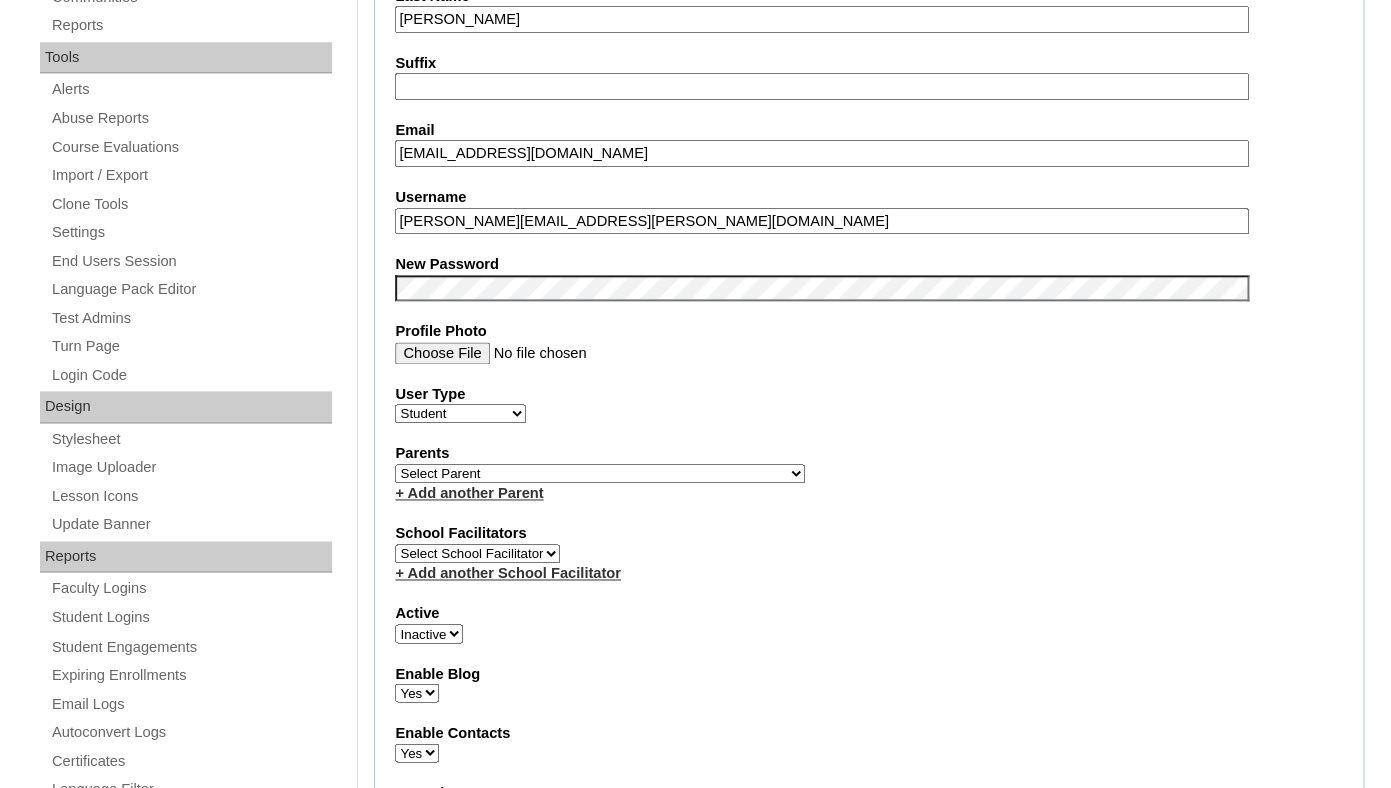 select on "1" 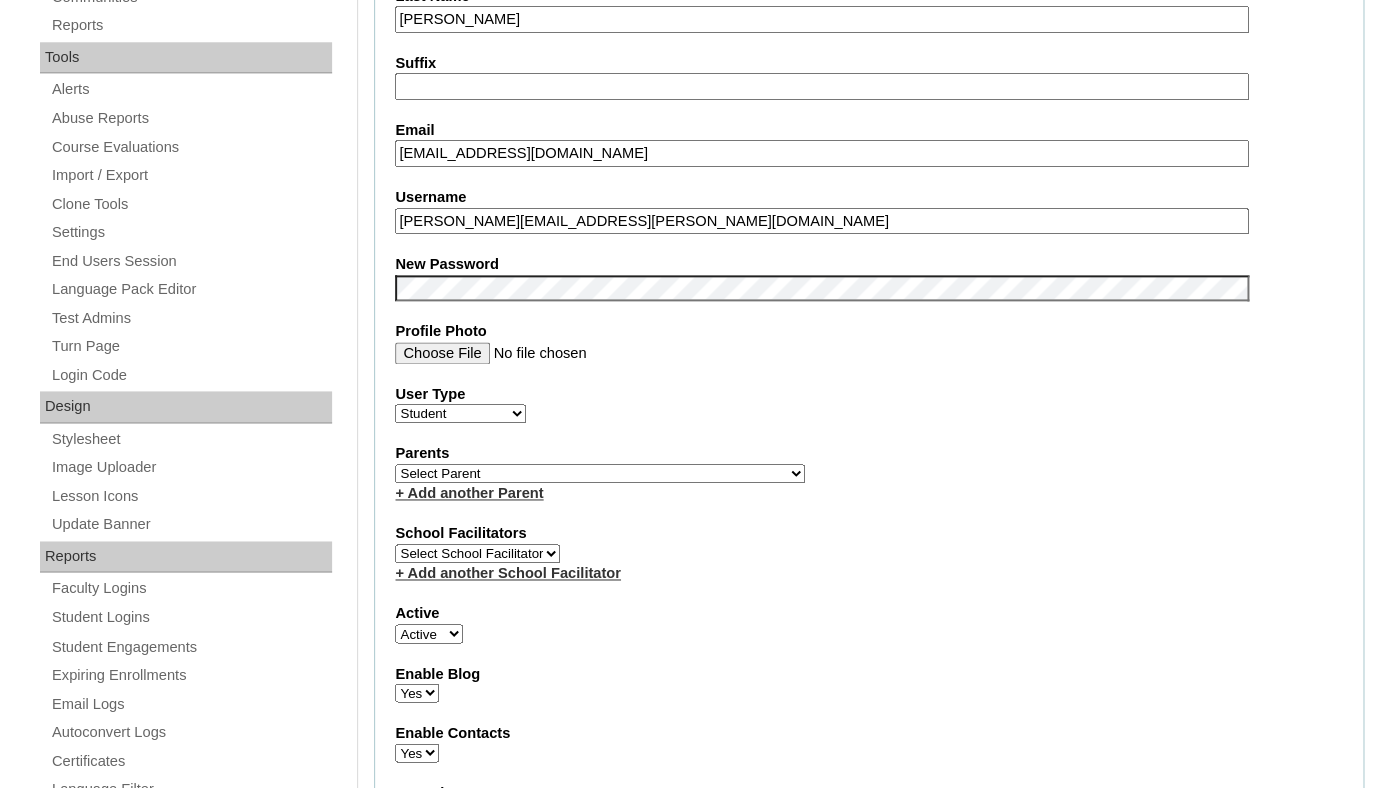 click on "Active" at bounding box center [0, 0] 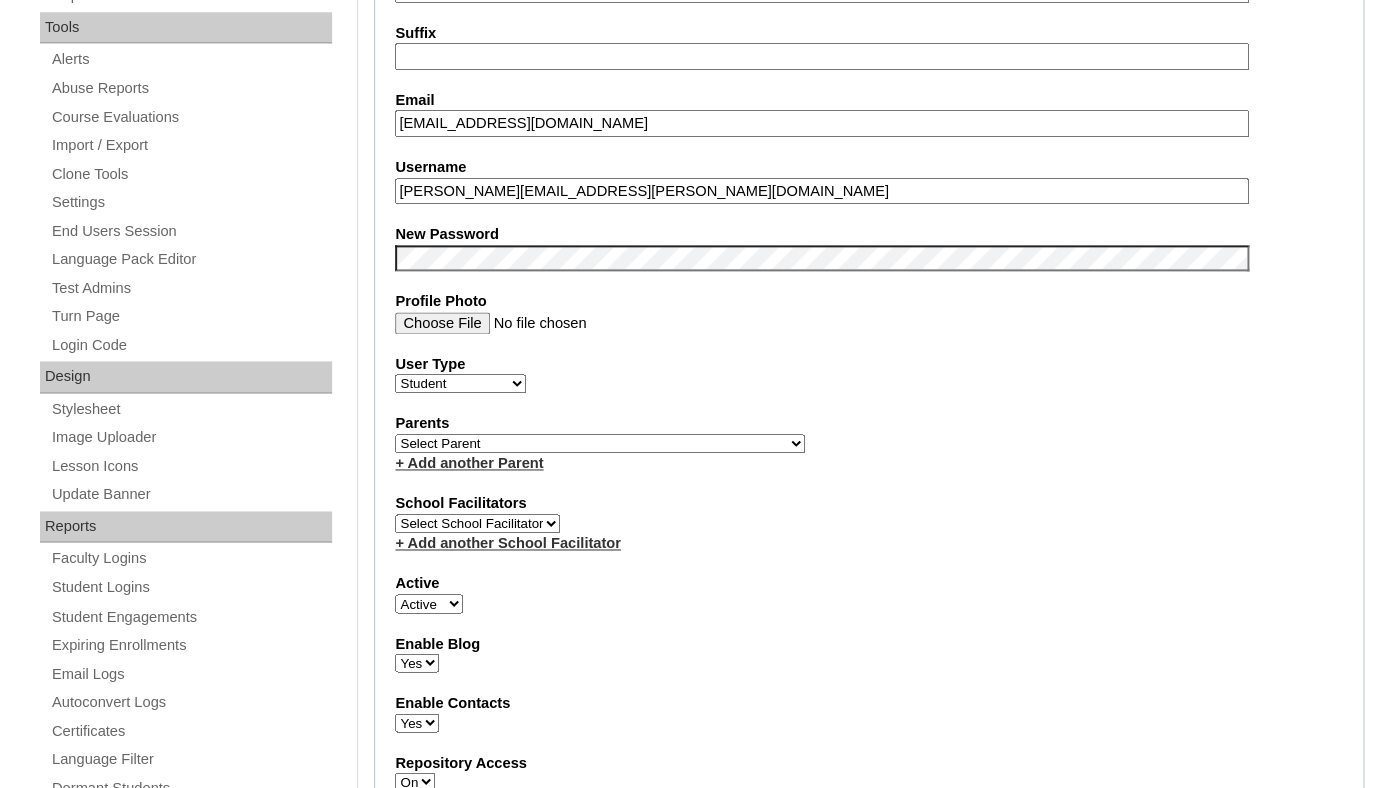 scroll, scrollTop: 795, scrollLeft: 0, axis: vertical 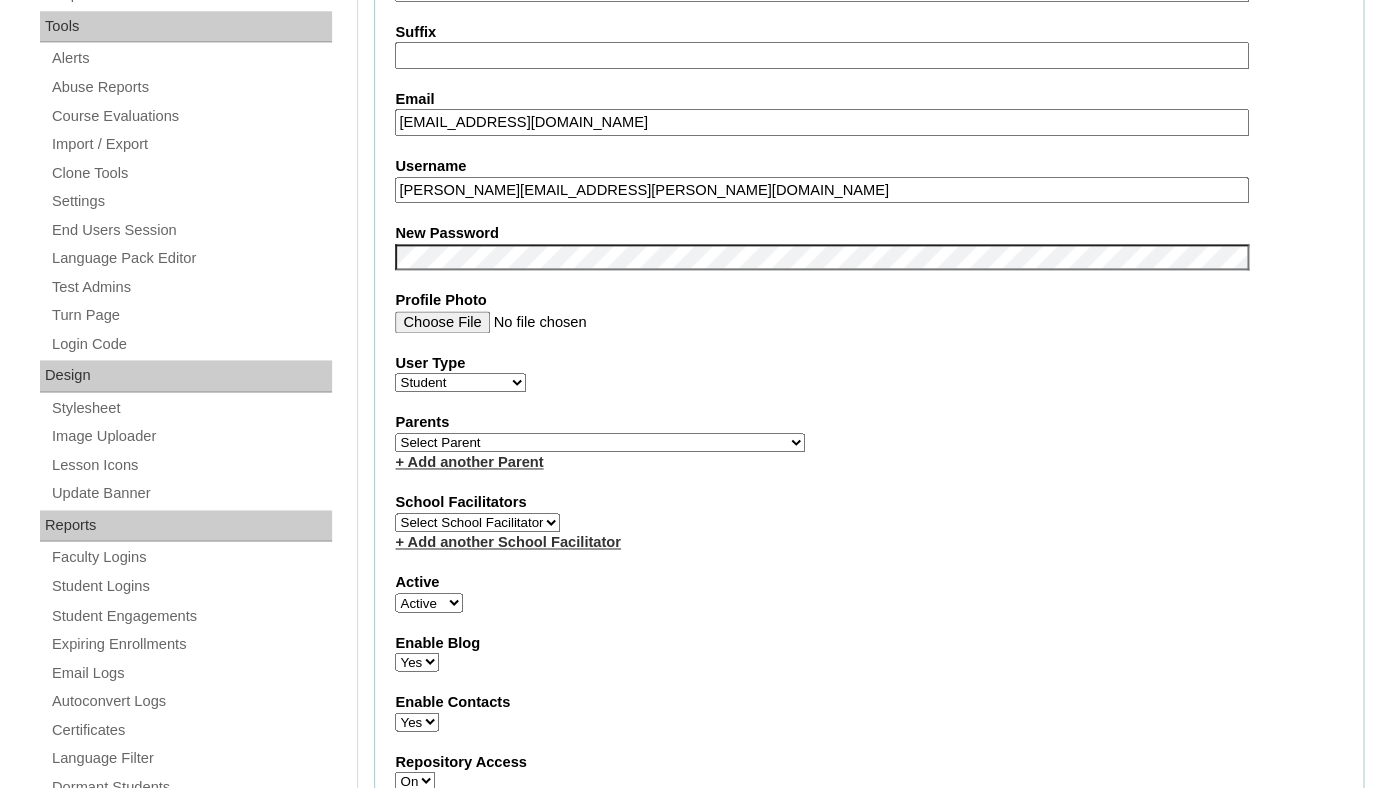 click on "Select Parent
Garcia, Rosa
Labourdette, Jessica
Nicholson, Nicky
Valentin , Natisha
Velazquez , Darlene
Abacan, Esther Joy
Abankwa, Rita
Abelson, Erika
Acuna, Anessa
Adamczyk, Holly
Adams, Tiffany
Aguas, Glenn
Agustin, Benjamin
Akintunde, Sade
Ako-Mbo, Dr. Leslie
Ako-Mbo, Dr. Leslie
Al Iessa, Rebeca
Alamillo, Mariah
Alejo, Azia
Allen, Kelly
Allen, Kendric
Allen, Morgan
Almasan, Kristen
Alonso, Joane
Alvarado, Alexis
Alvarado, Jannet
Alvarez, Marcela
Amador, Miguel
Amador, Sharon
Ambion, Alvin
Anderson, Maryann
Angell, Dustin
Anthony , Terrance
April , Stone
Araneta-Rodriguez, Rica
Arceo, Anthony
Ardashahi, Rameil
Argueta, Casandra
Arguijo, Robyn
Arias, Liliana
Armada, Shadieh
Ashdown, Caitlin
Atkins, Lynn" at bounding box center [600, 442] 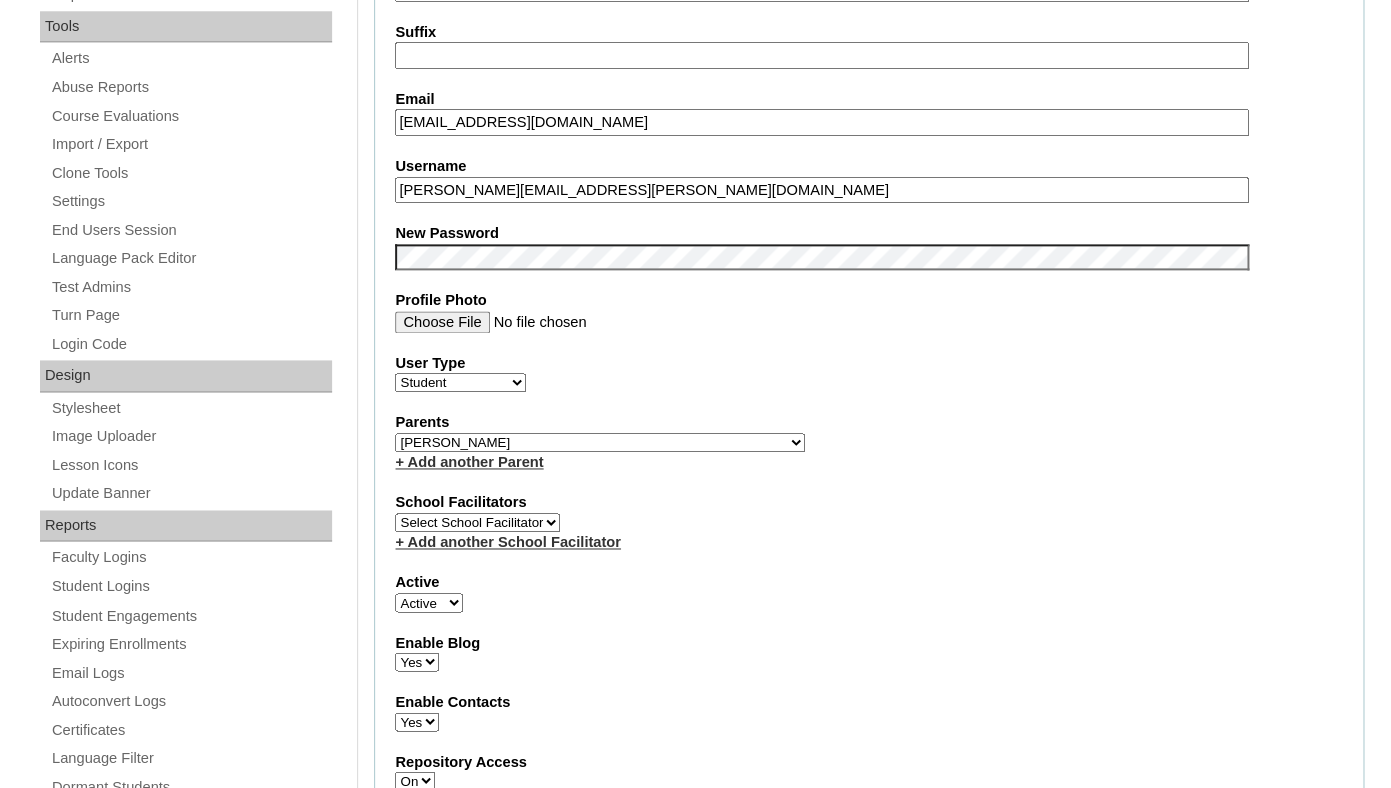 click on "Redman, Charlye" at bounding box center (0, 0) 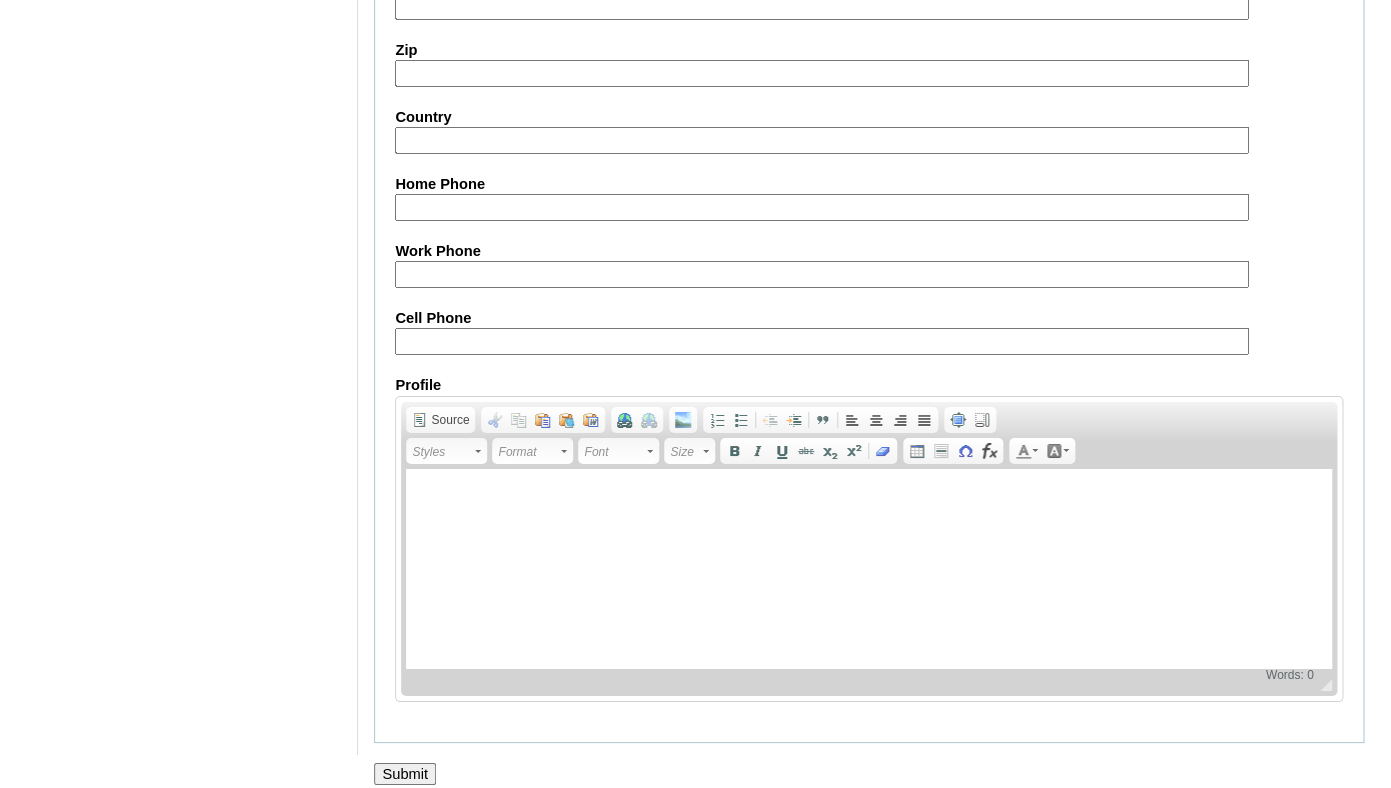 scroll, scrollTop: 2398, scrollLeft: 0, axis: vertical 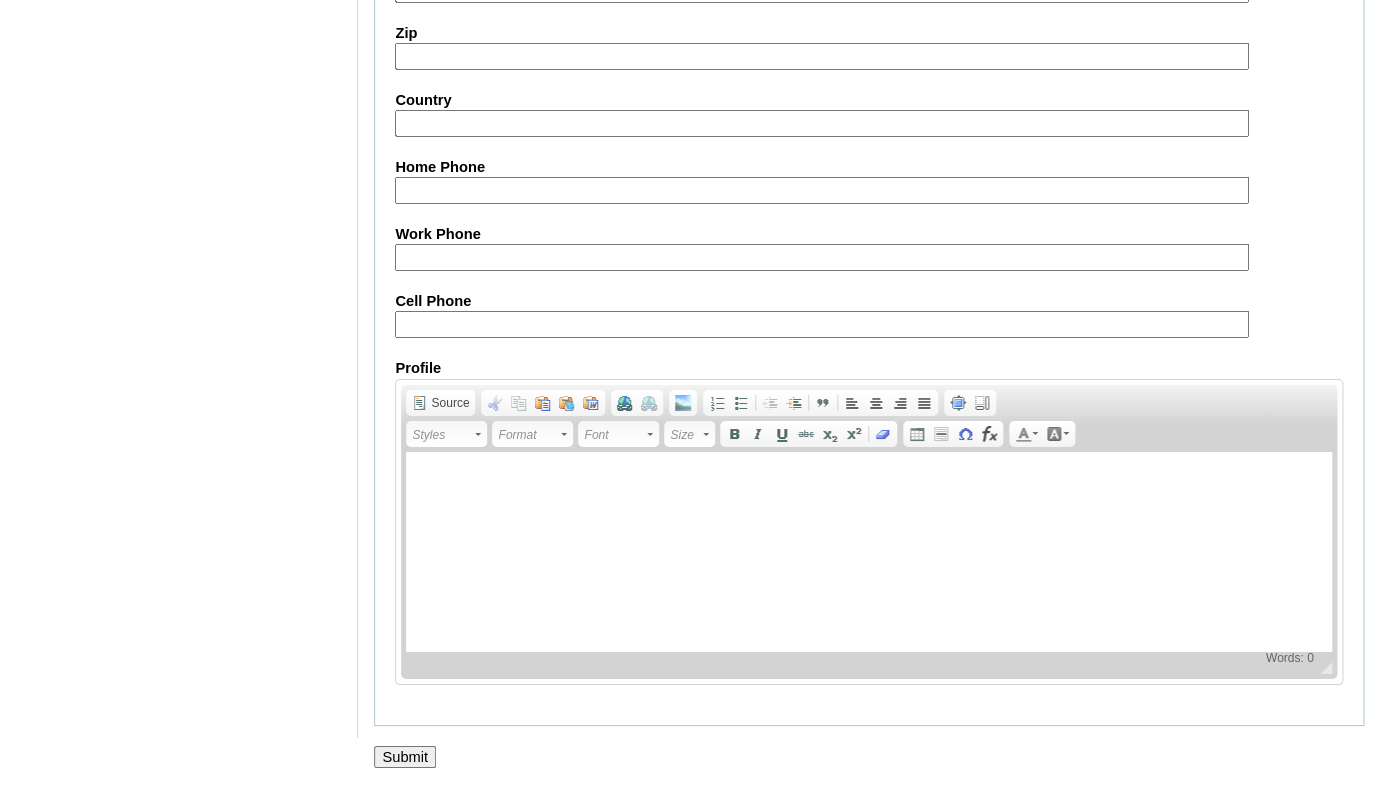 click on "Submit" at bounding box center (405, 757) 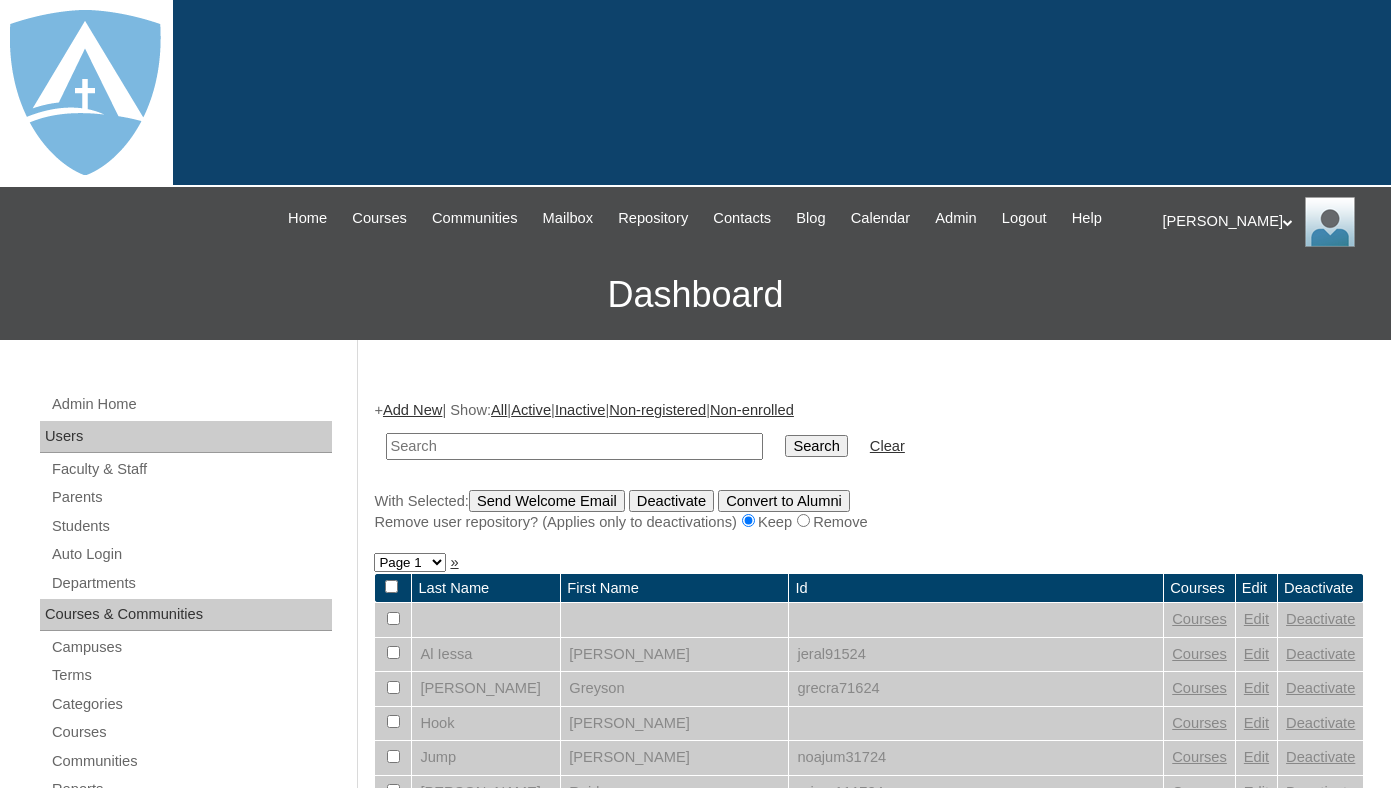 scroll, scrollTop: 0, scrollLeft: 0, axis: both 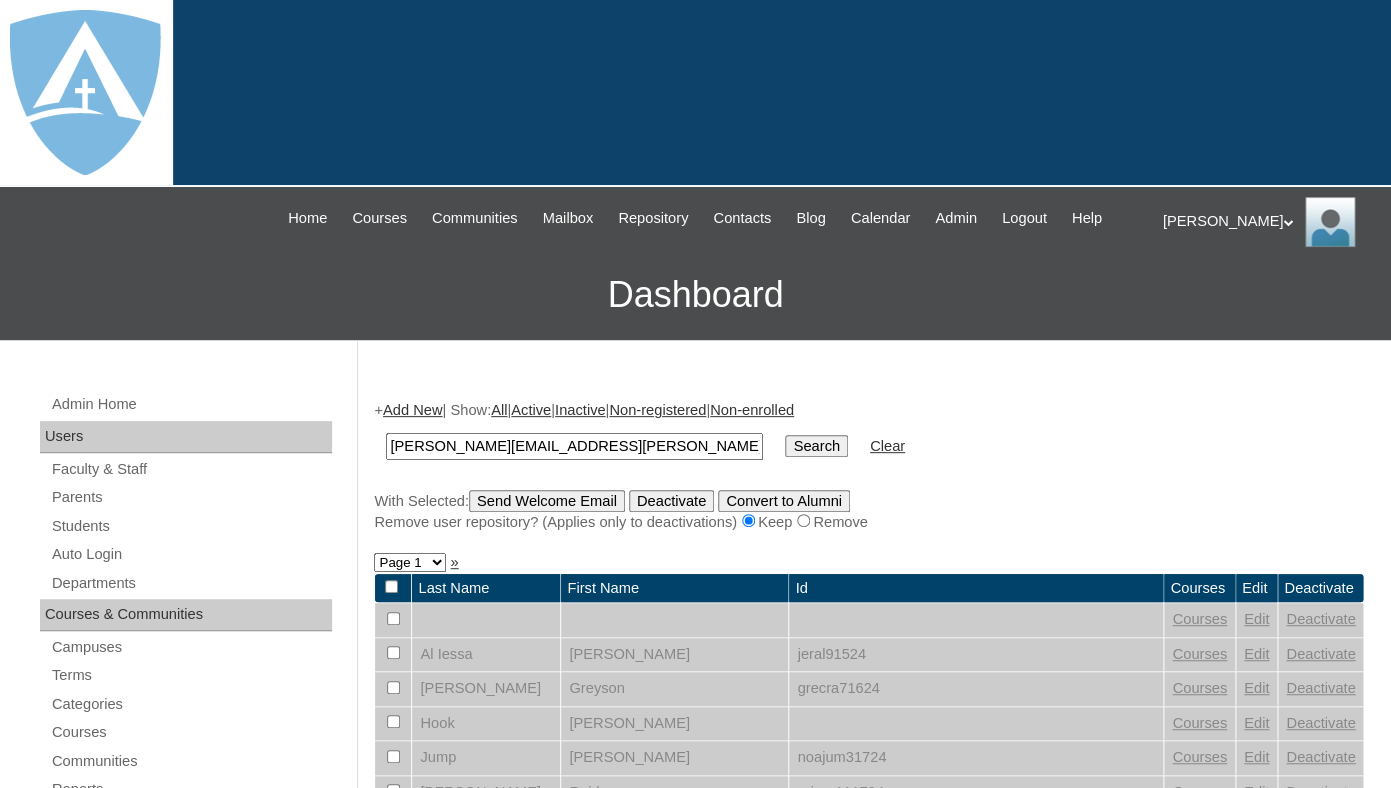 type on "[PERSON_NAME][EMAIL_ADDRESS][PERSON_NAME][DOMAIN_NAME]" 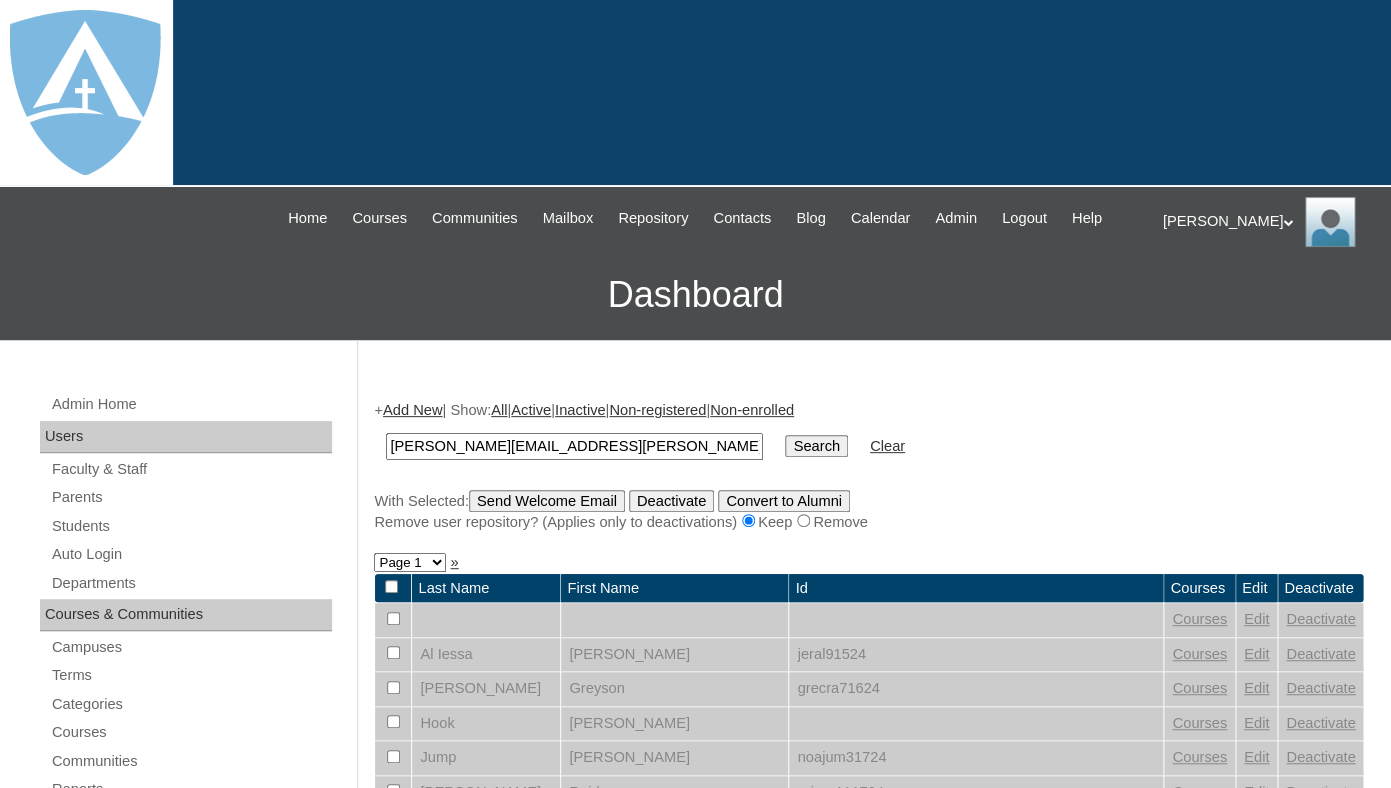 click on "Search" at bounding box center (816, 446) 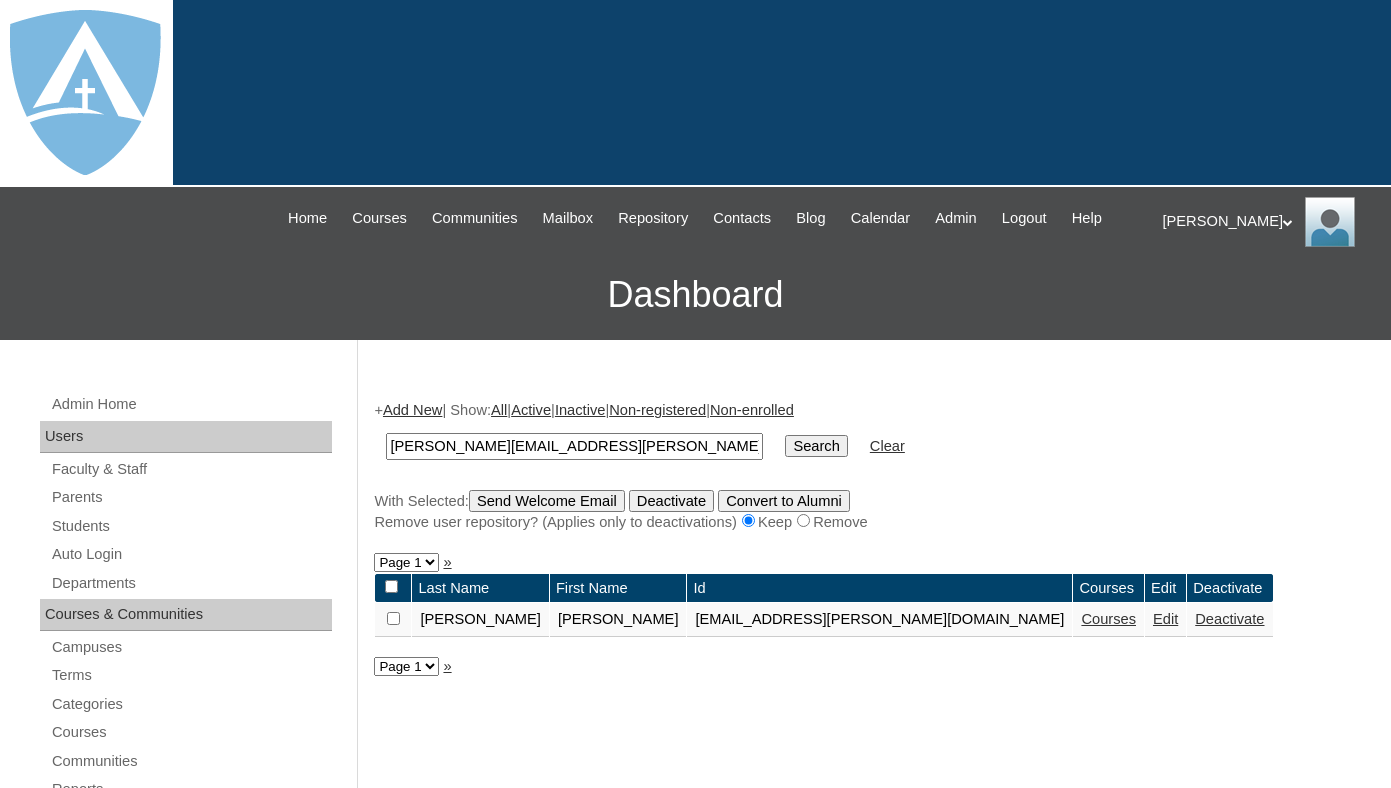 scroll, scrollTop: 0, scrollLeft: 0, axis: both 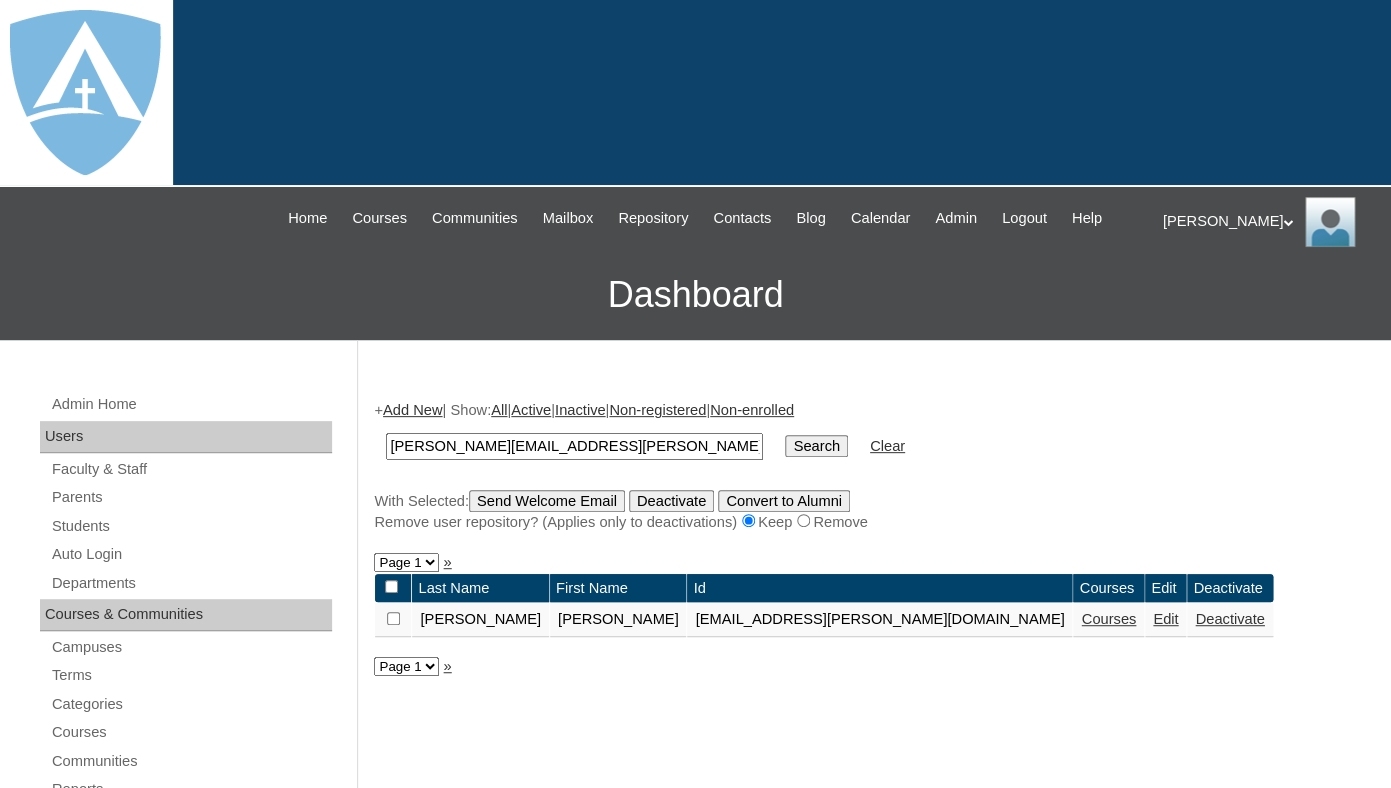 click on "Courses" at bounding box center (1108, 619) 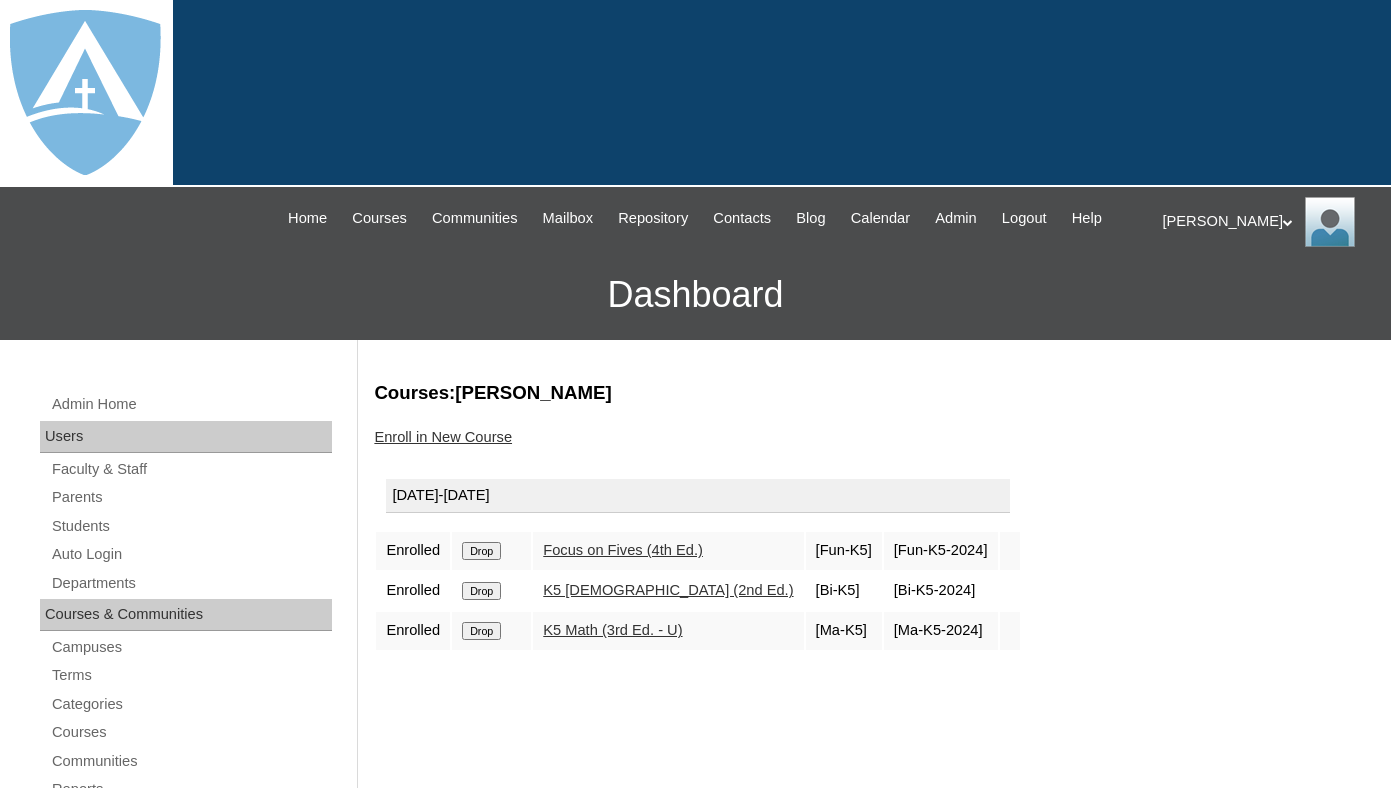 scroll, scrollTop: 0, scrollLeft: 0, axis: both 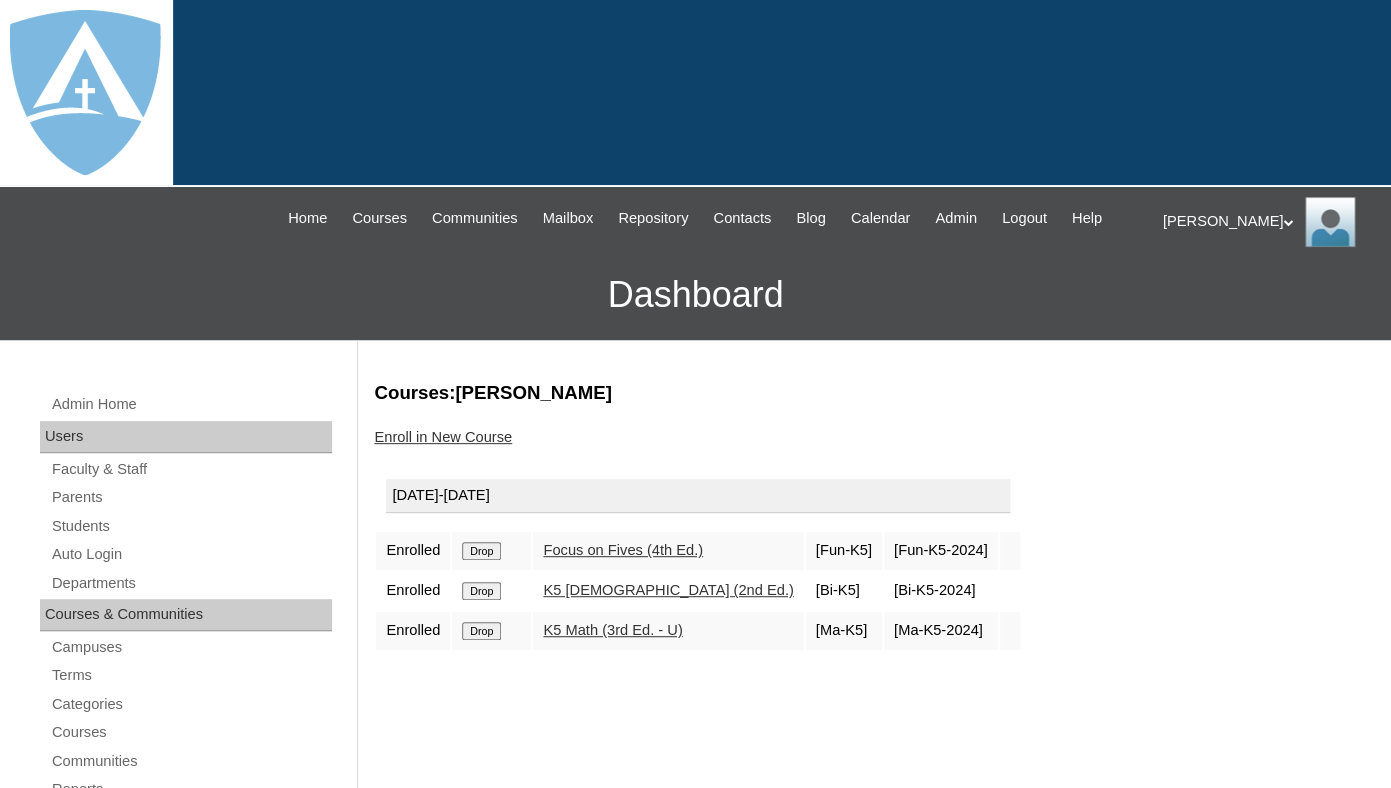 click on "Drop" at bounding box center (481, 551) 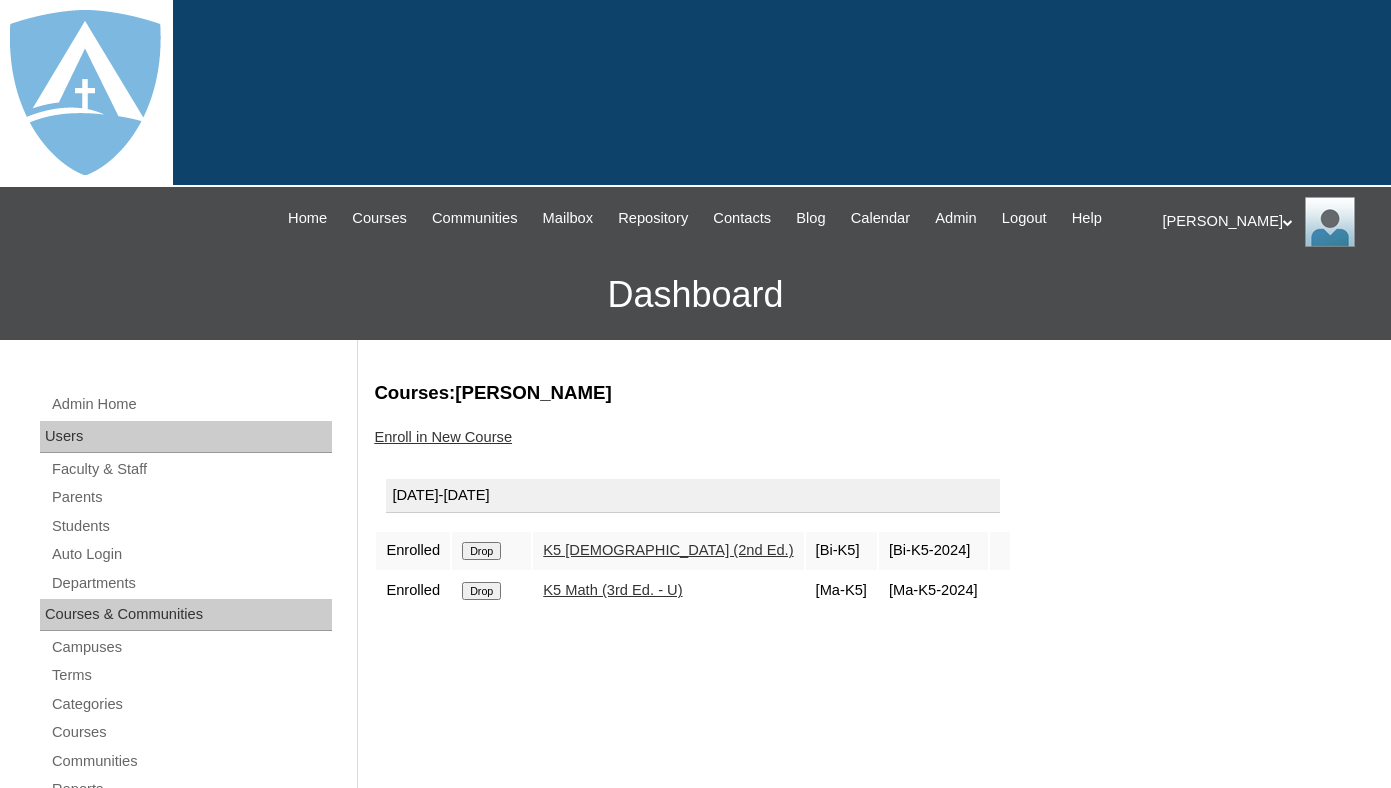 scroll, scrollTop: 0, scrollLeft: 0, axis: both 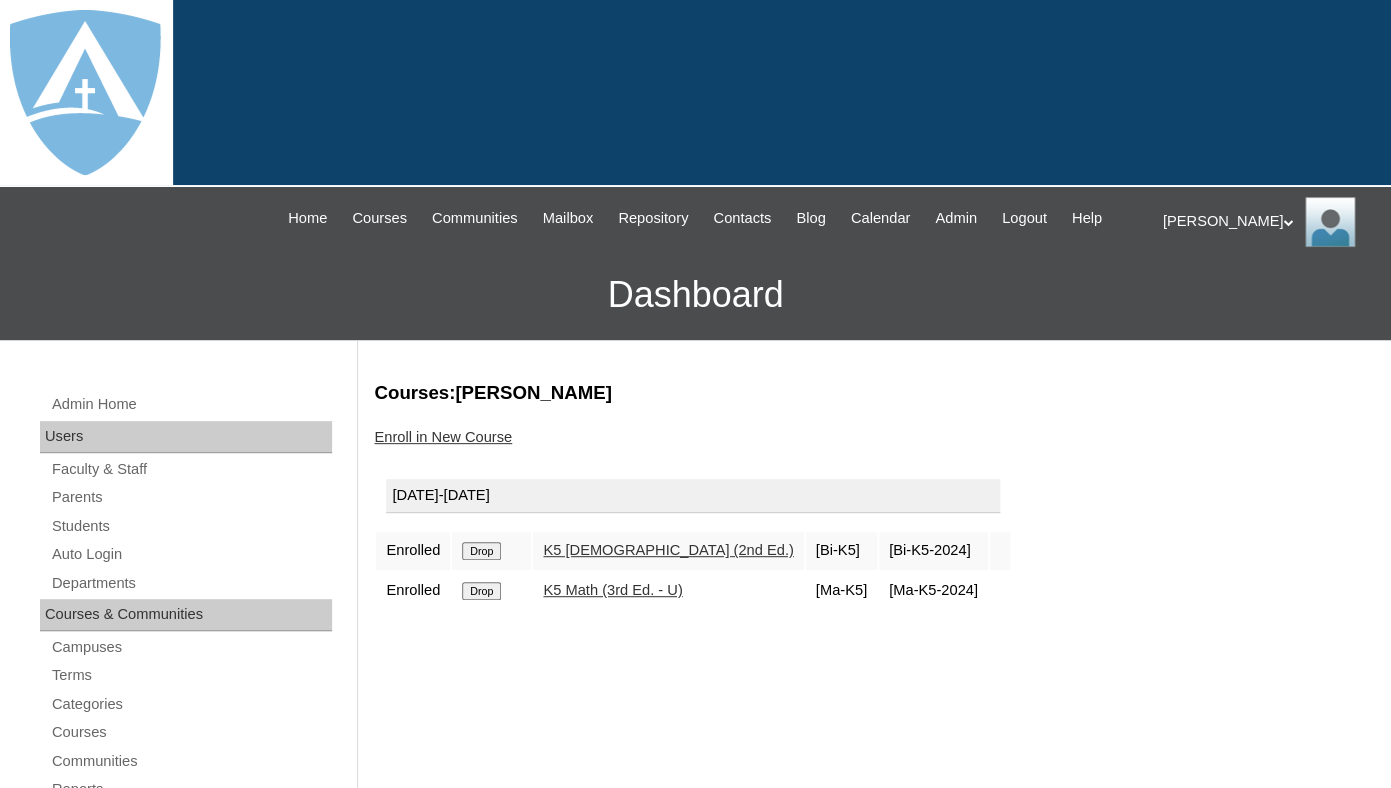 click on "Drop" at bounding box center (481, 551) 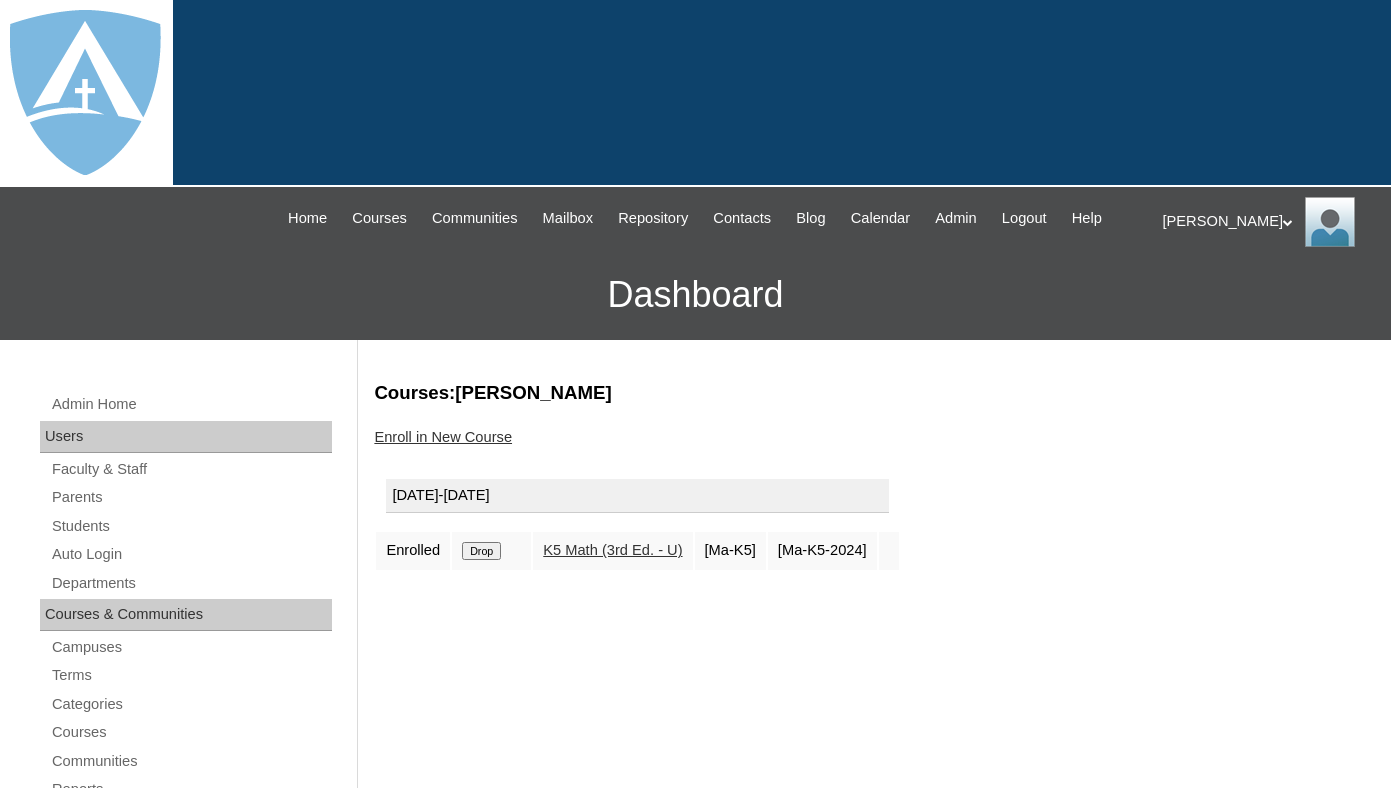 scroll, scrollTop: 0, scrollLeft: 0, axis: both 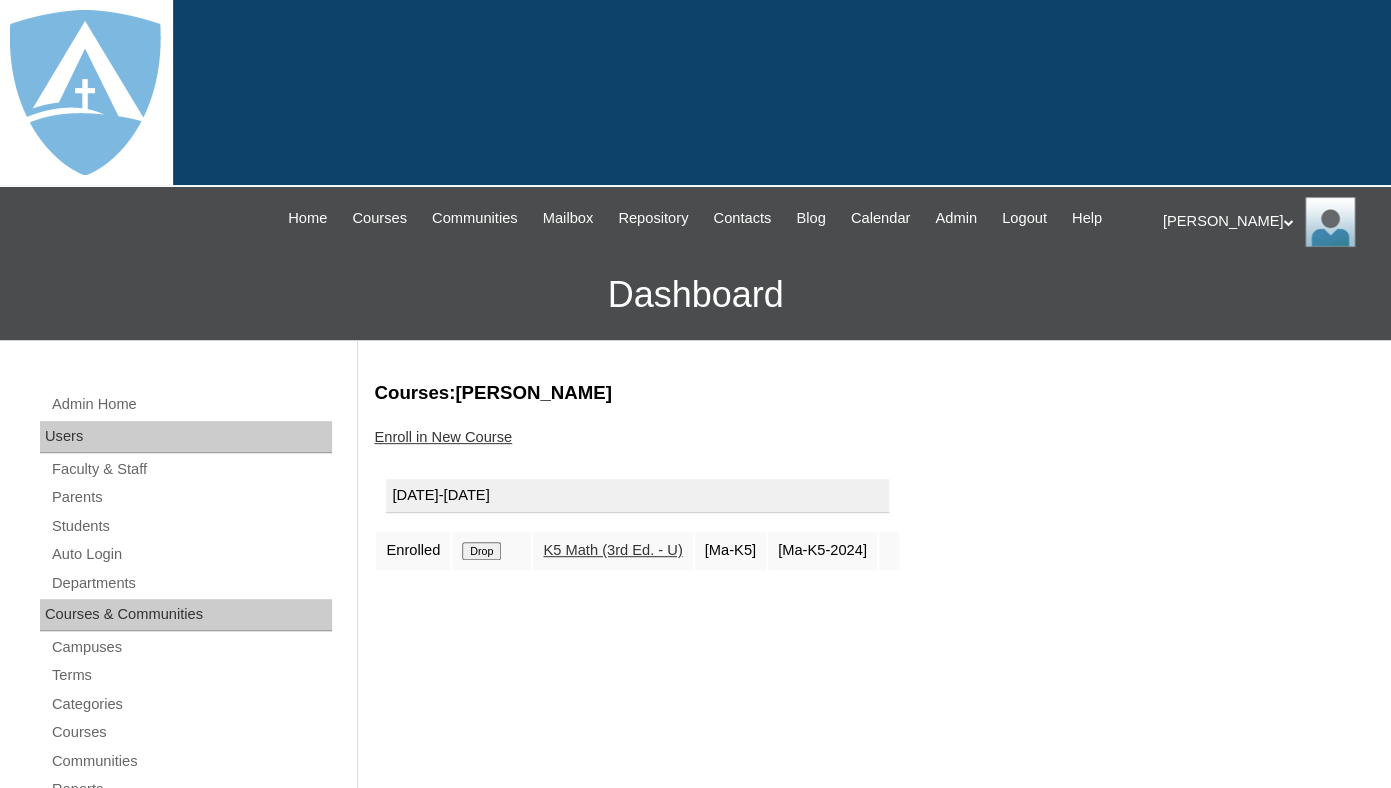 drag, startPoint x: 0, startPoint y: 0, endPoint x: 486, endPoint y: 561, distance: 742.23785 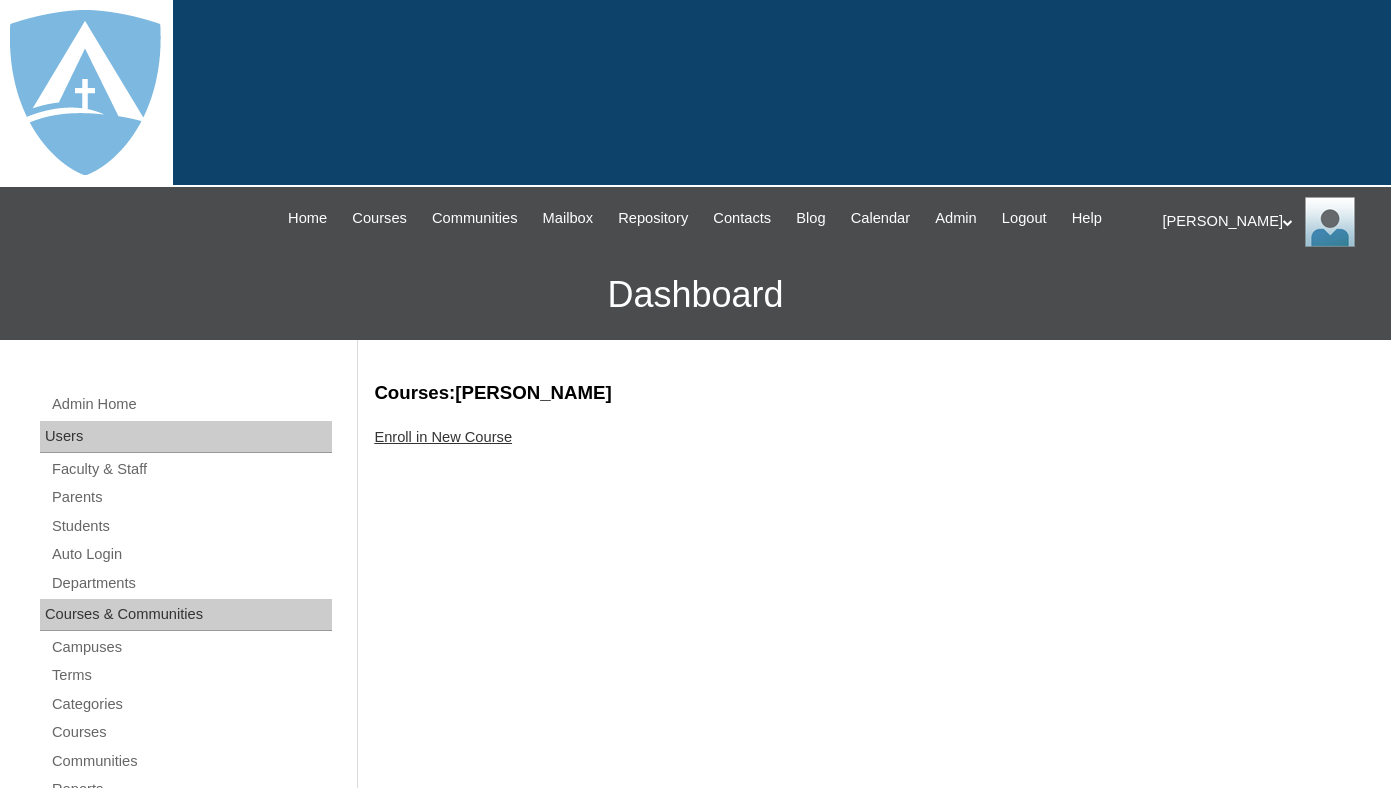 scroll, scrollTop: 0, scrollLeft: 0, axis: both 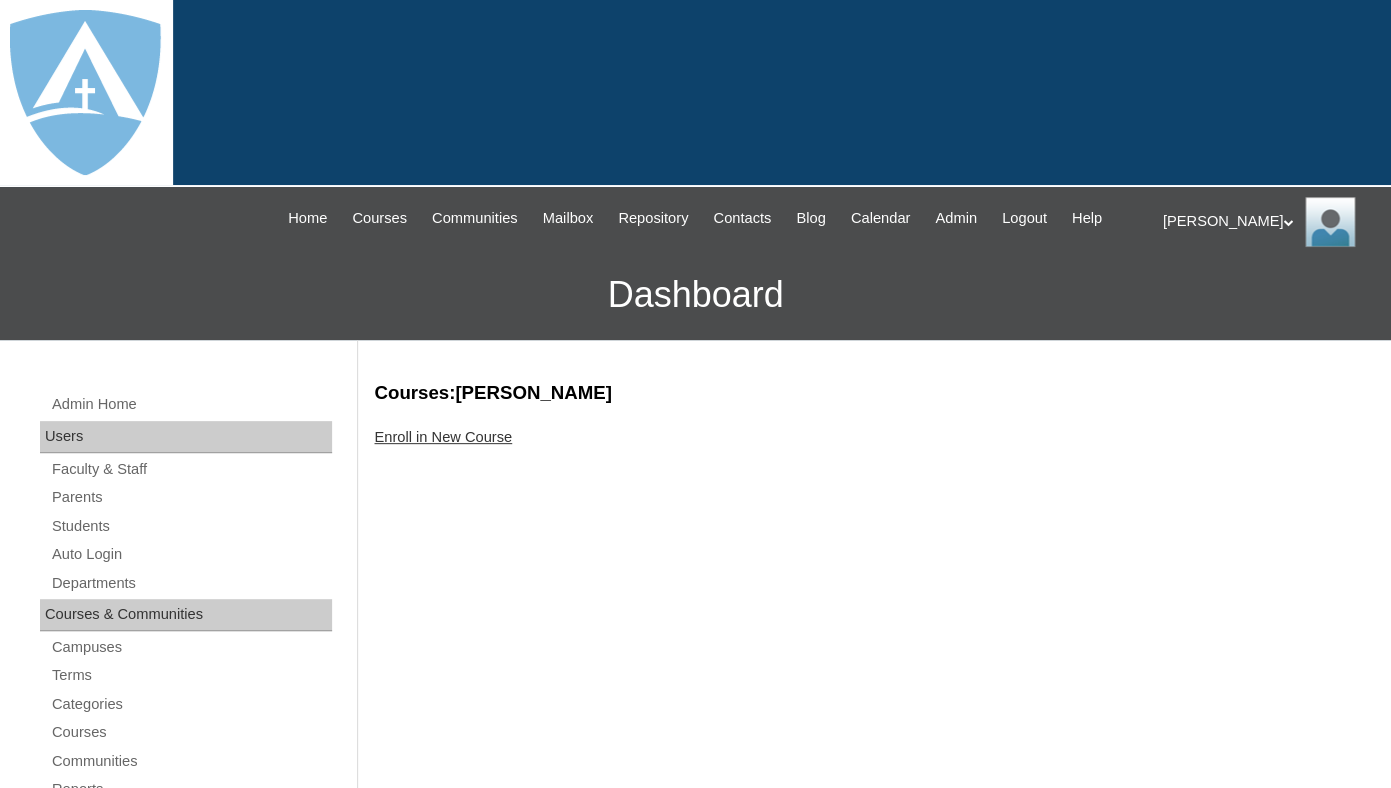 click on "Enroll in New Course" at bounding box center [443, 437] 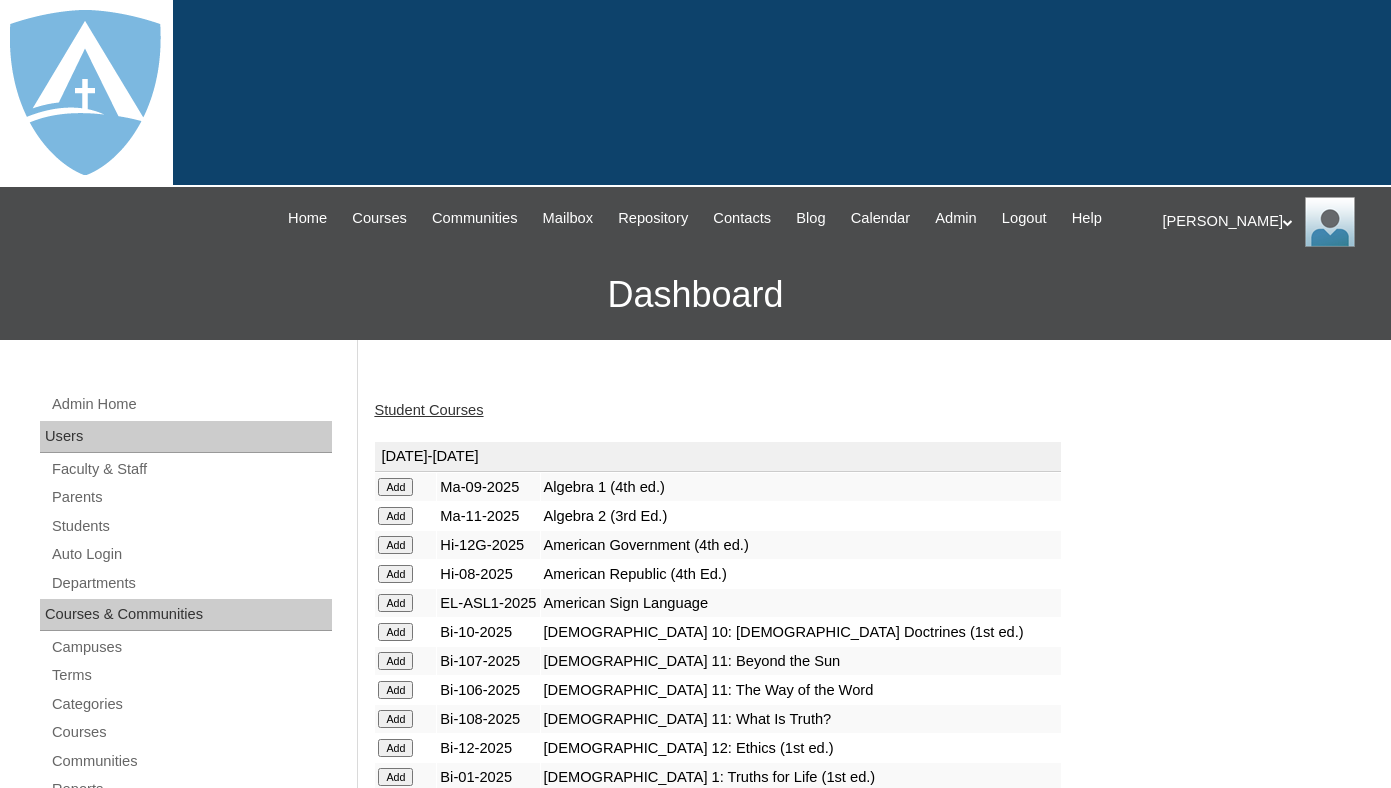 scroll, scrollTop: 0, scrollLeft: 0, axis: both 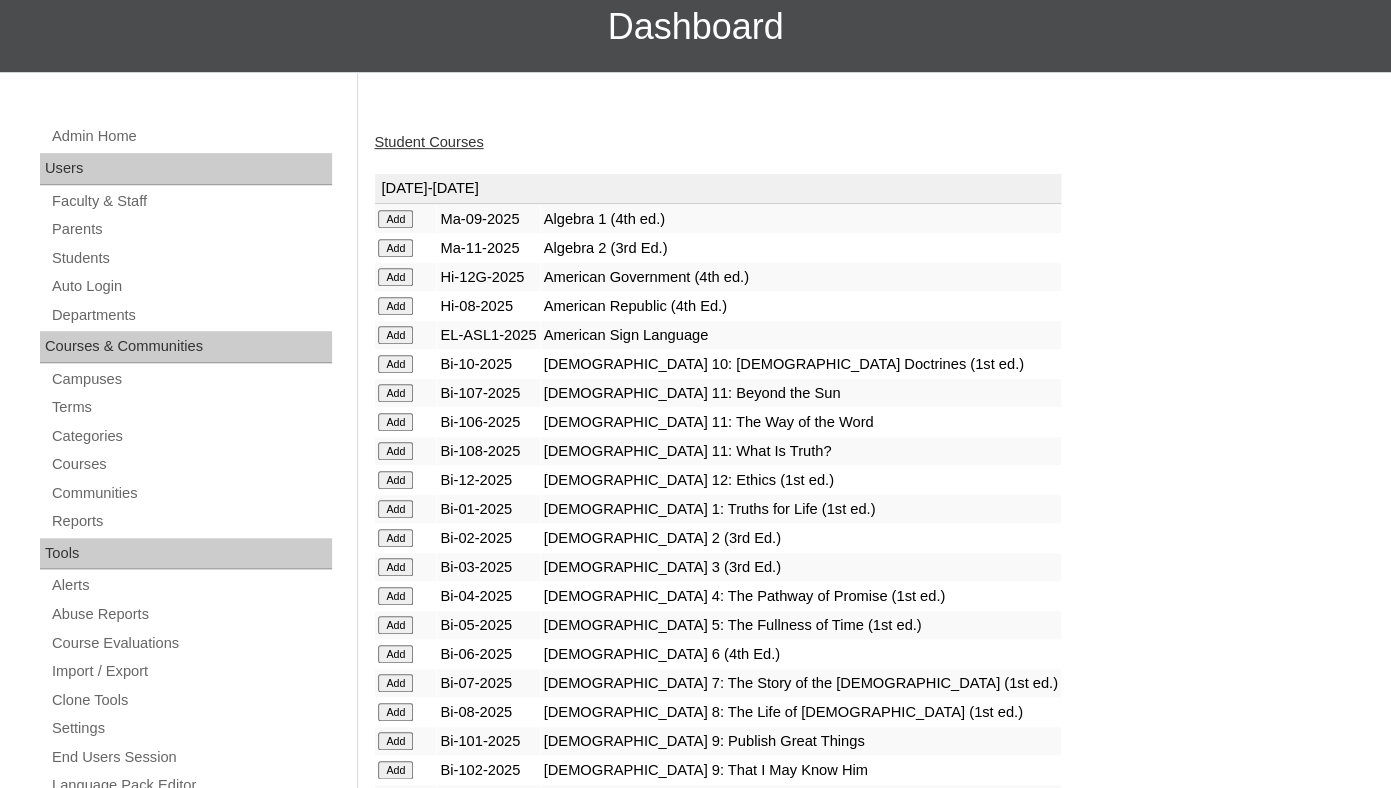 click on "Add" at bounding box center (395, 219) 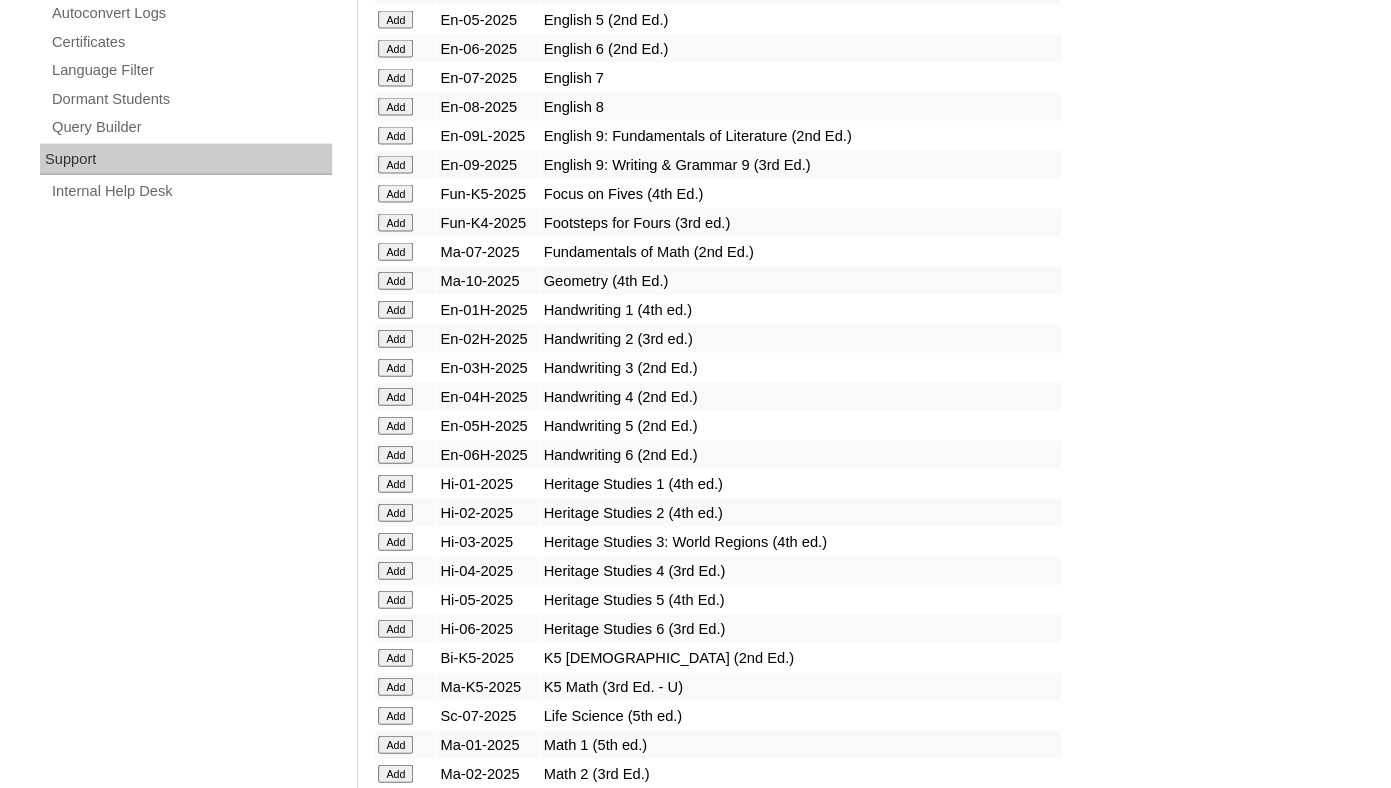 scroll, scrollTop: 1598, scrollLeft: 0, axis: vertical 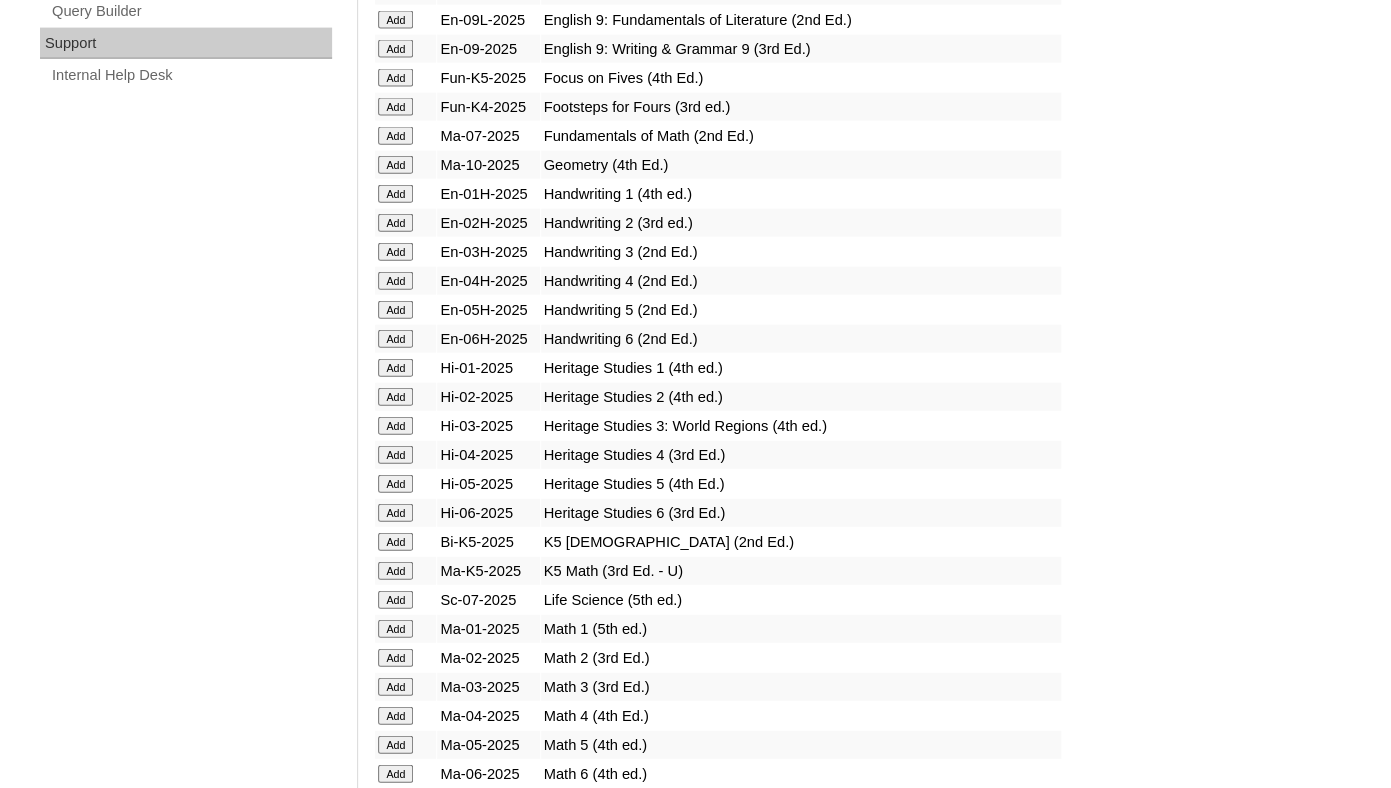 click on "Add" at bounding box center (395, -1111) 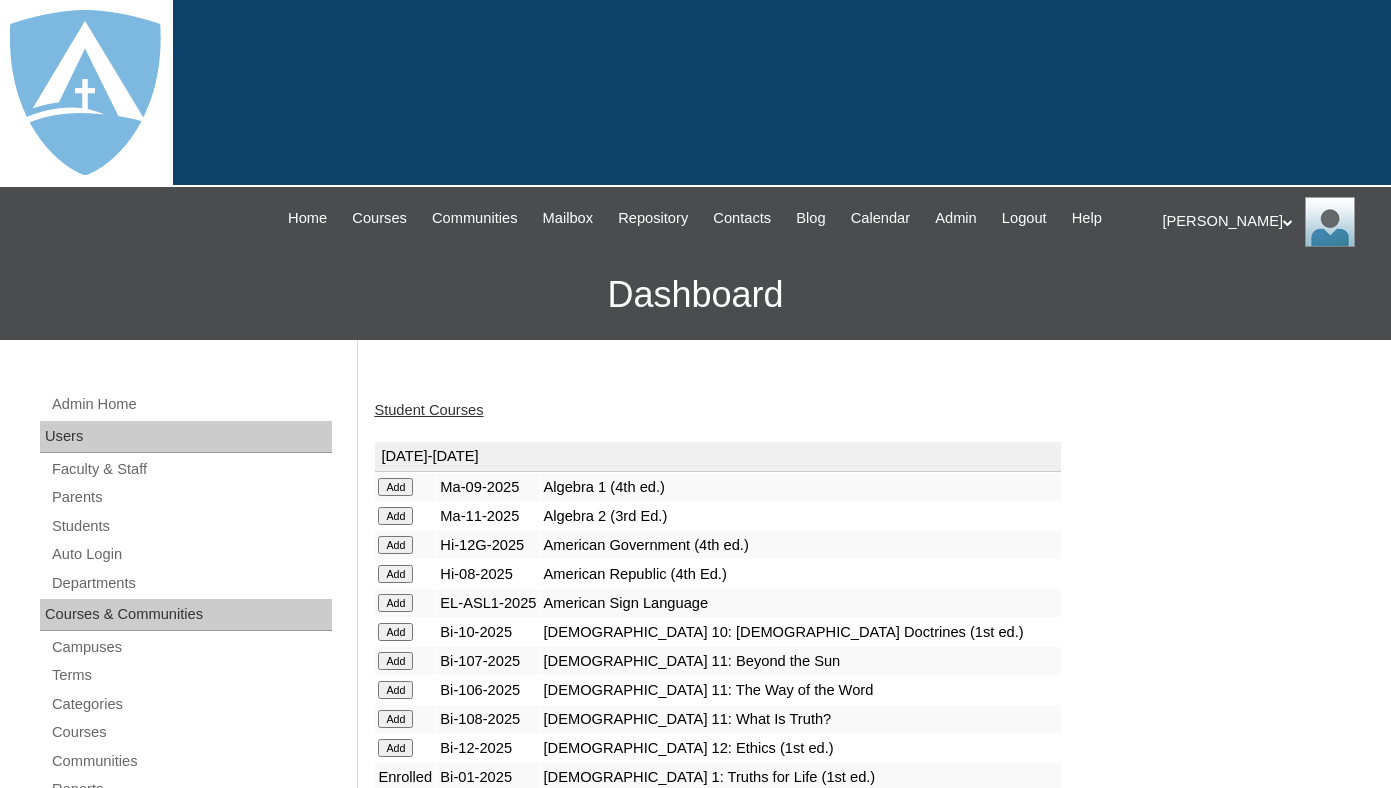 scroll, scrollTop: 0, scrollLeft: 0, axis: both 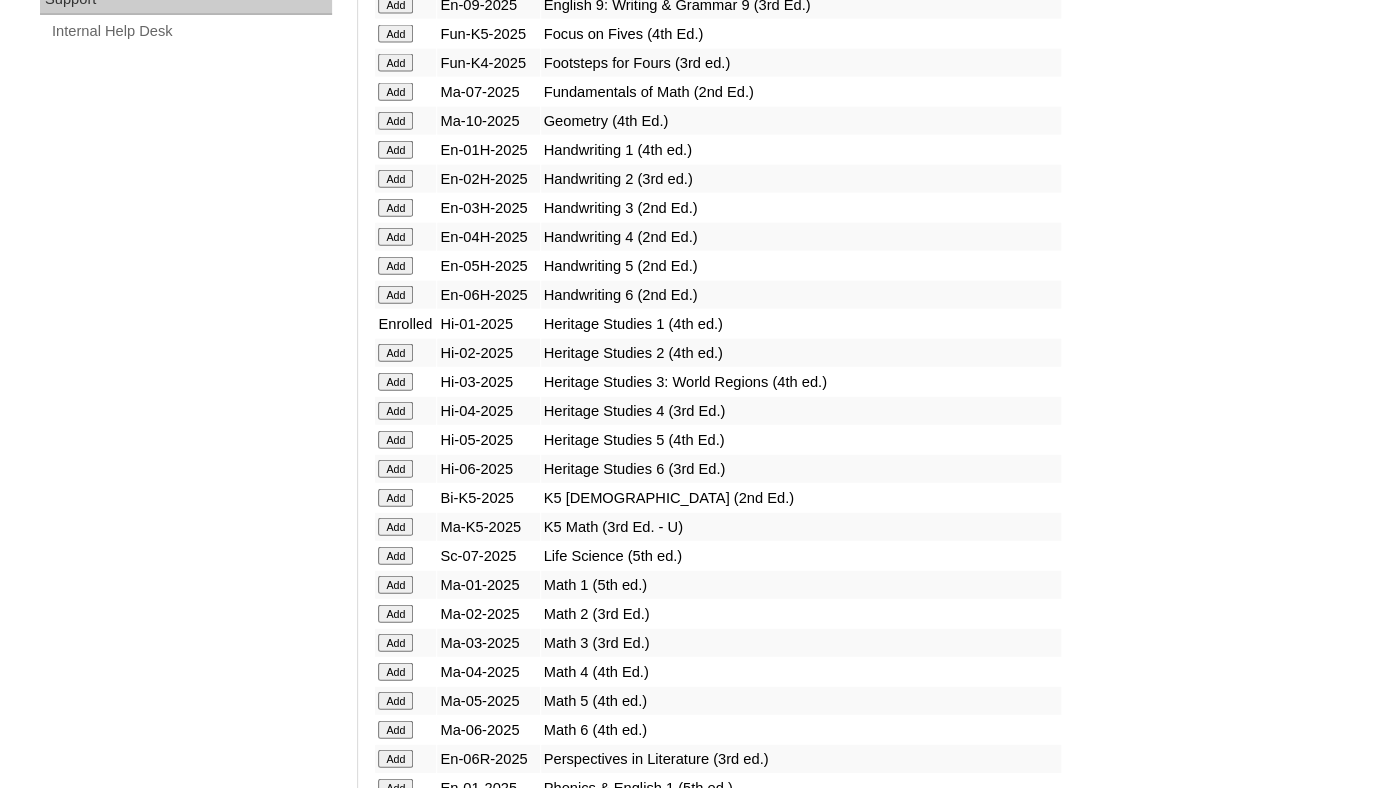 click on "Add" at bounding box center [395, -1155] 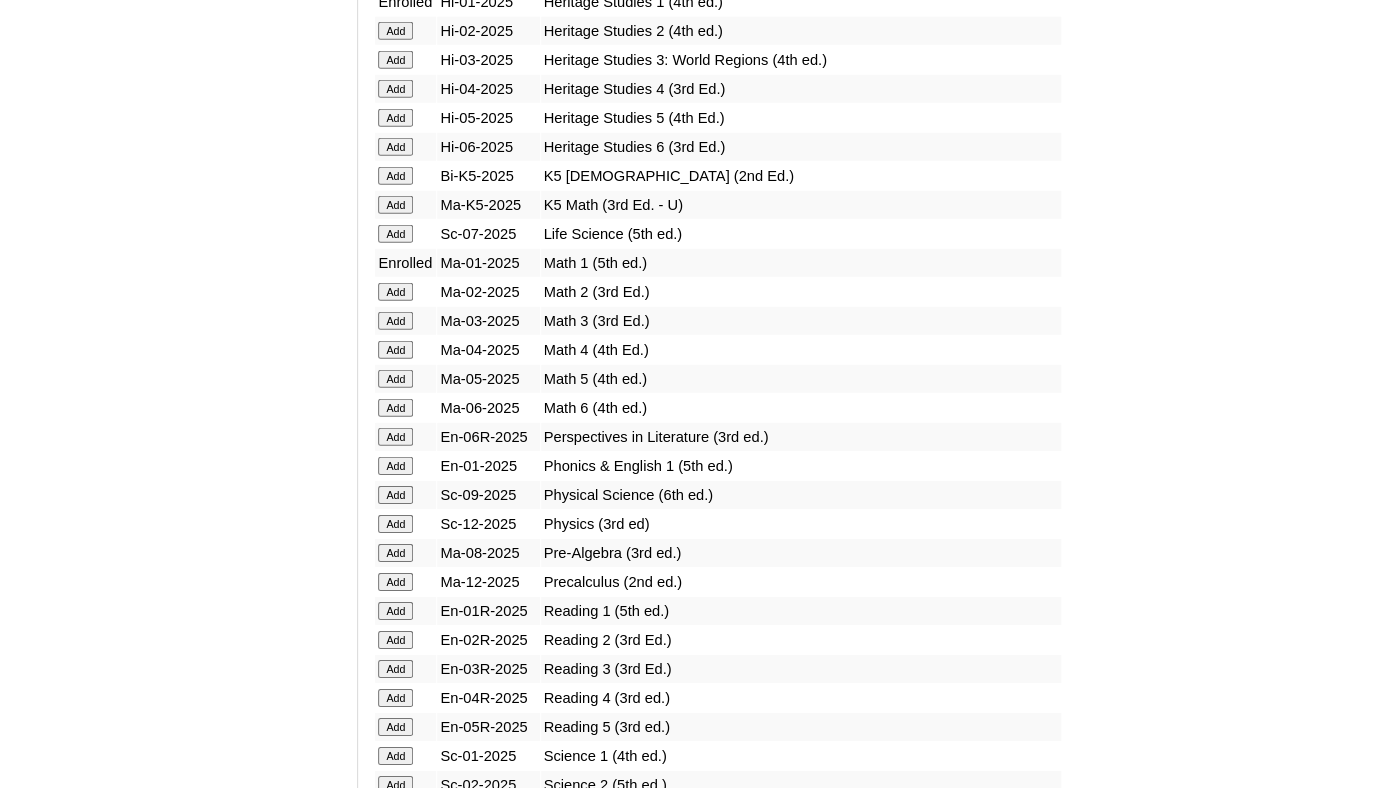 scroll, scrollTop: 2129, scrollLeft: 0, axis: vertical 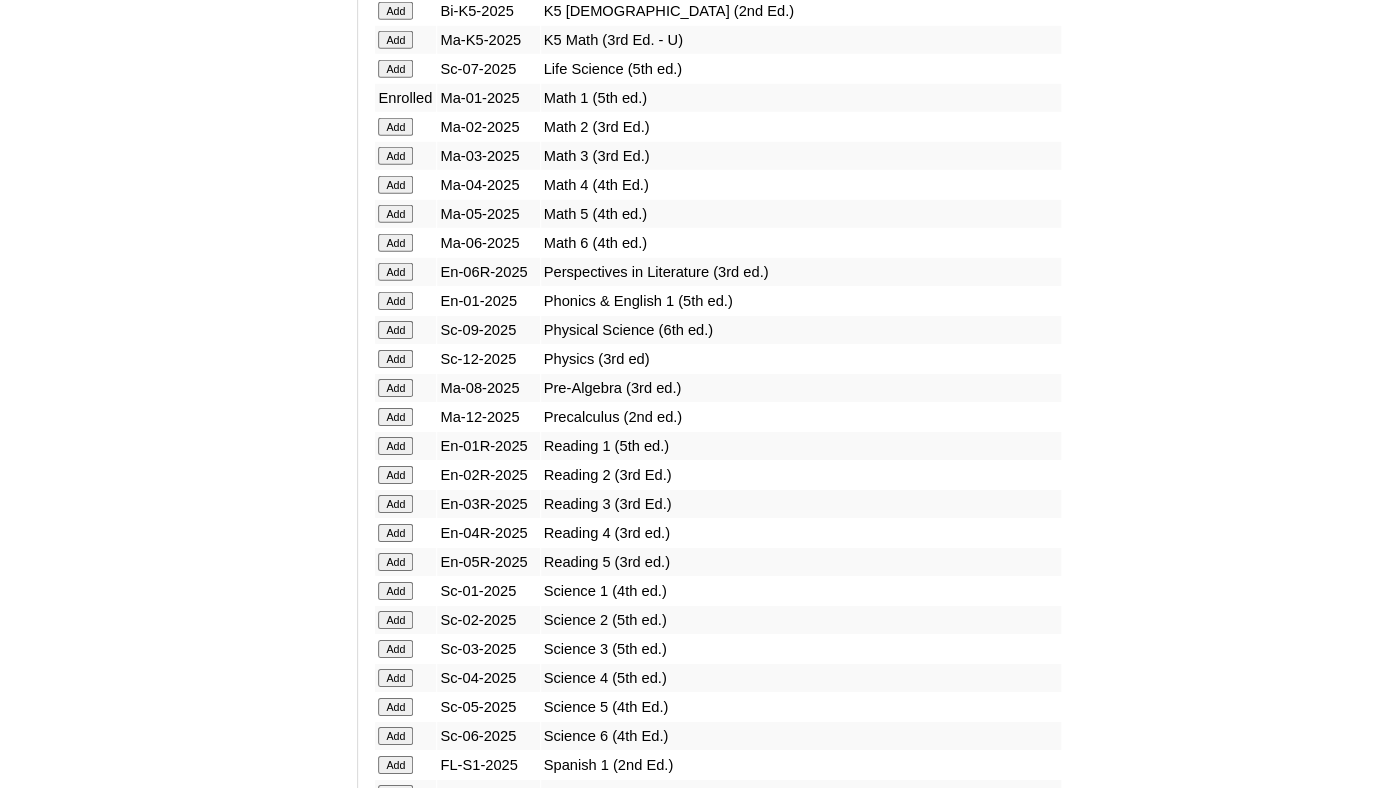click on "Add" at bounding box center [395, -1642] 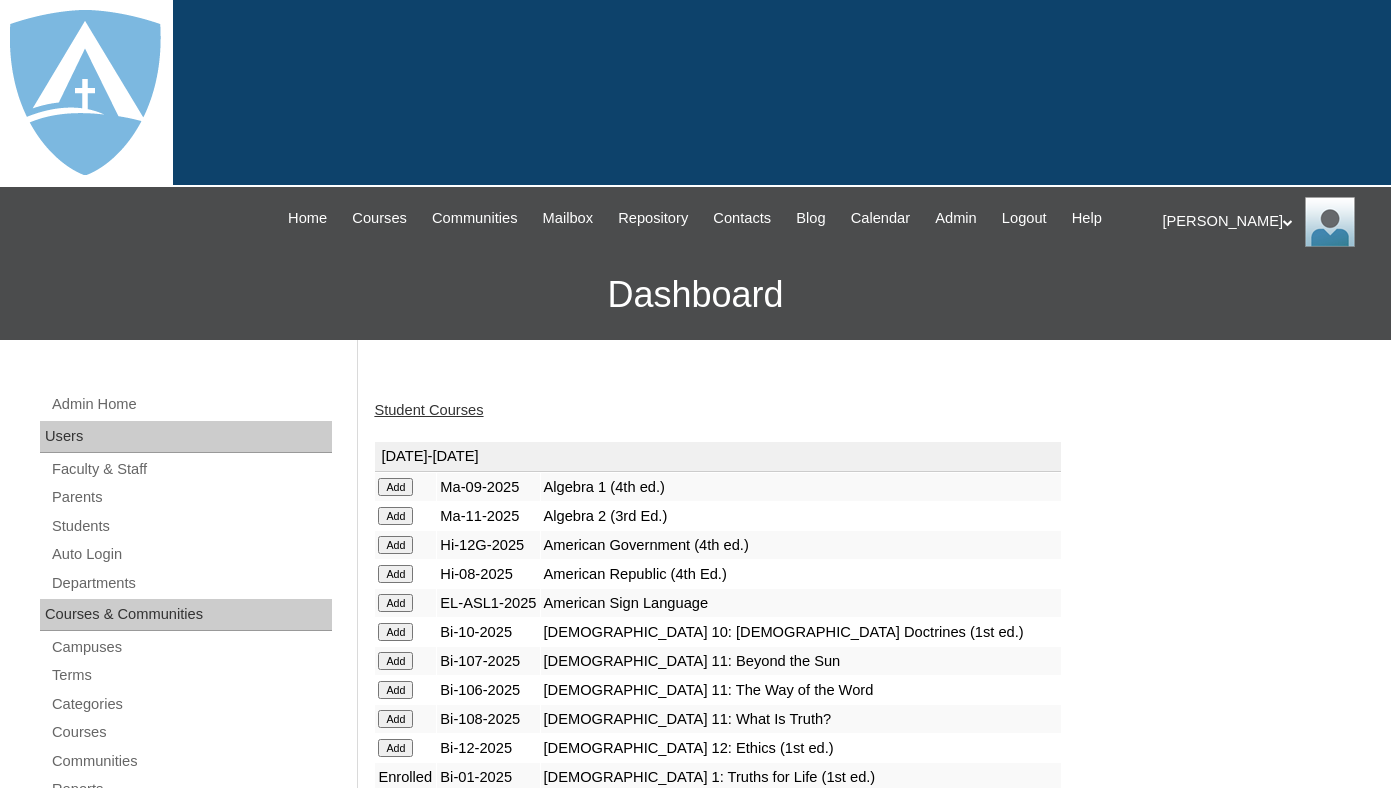 scroll, scrollTop: 0, scrollLeft: 0, axis: both 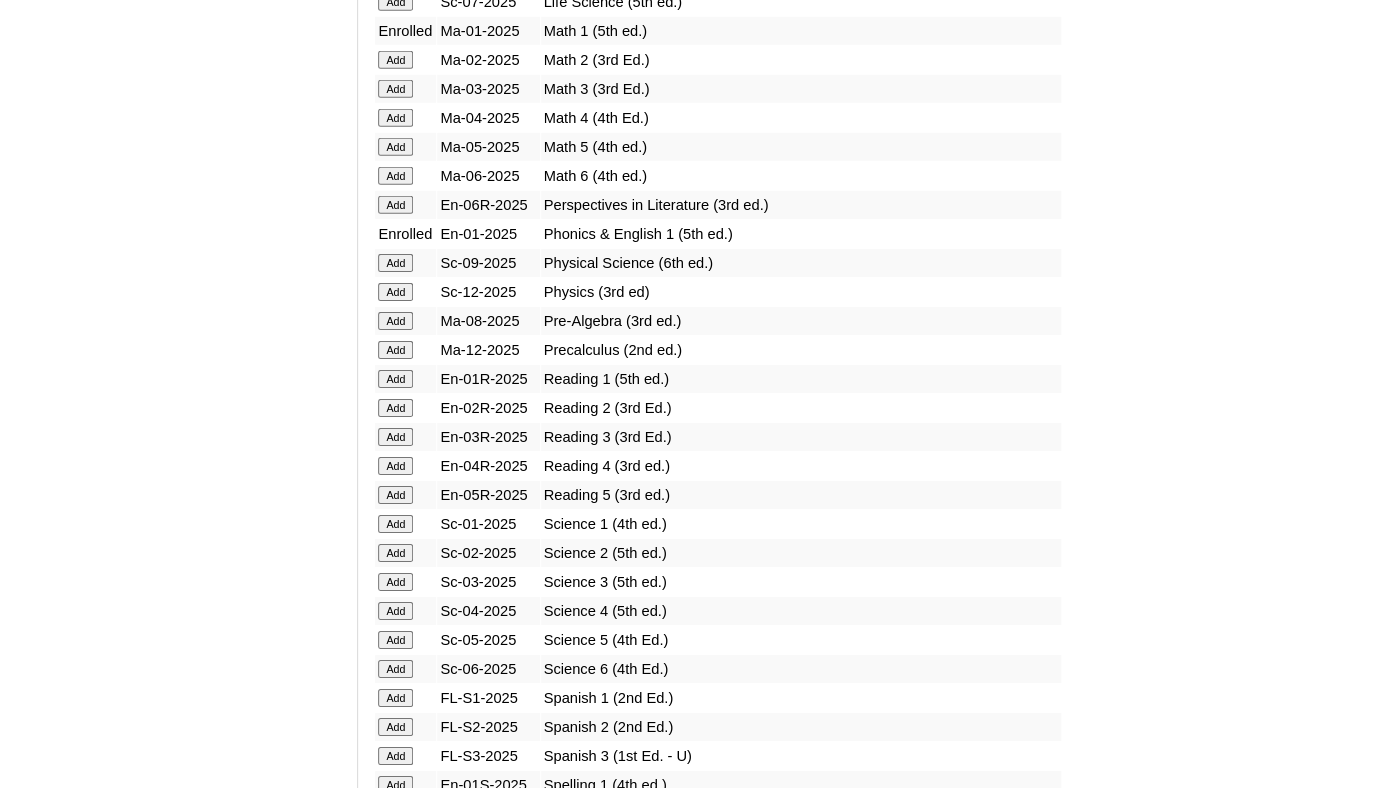 click on "Add" at bounding box center [395, -1709] 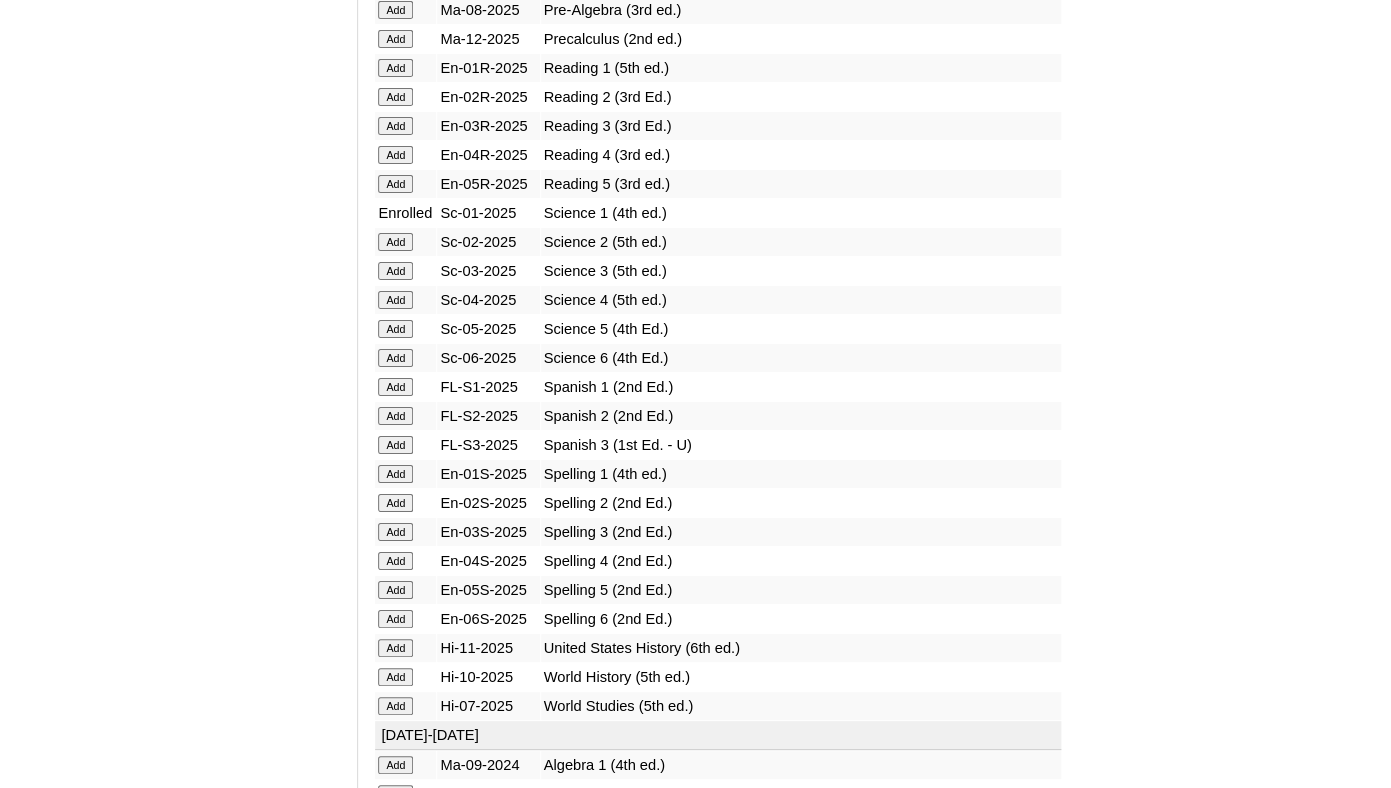 scroll, scrollTop: 2511, scrollLeft: 0, axis: vertical 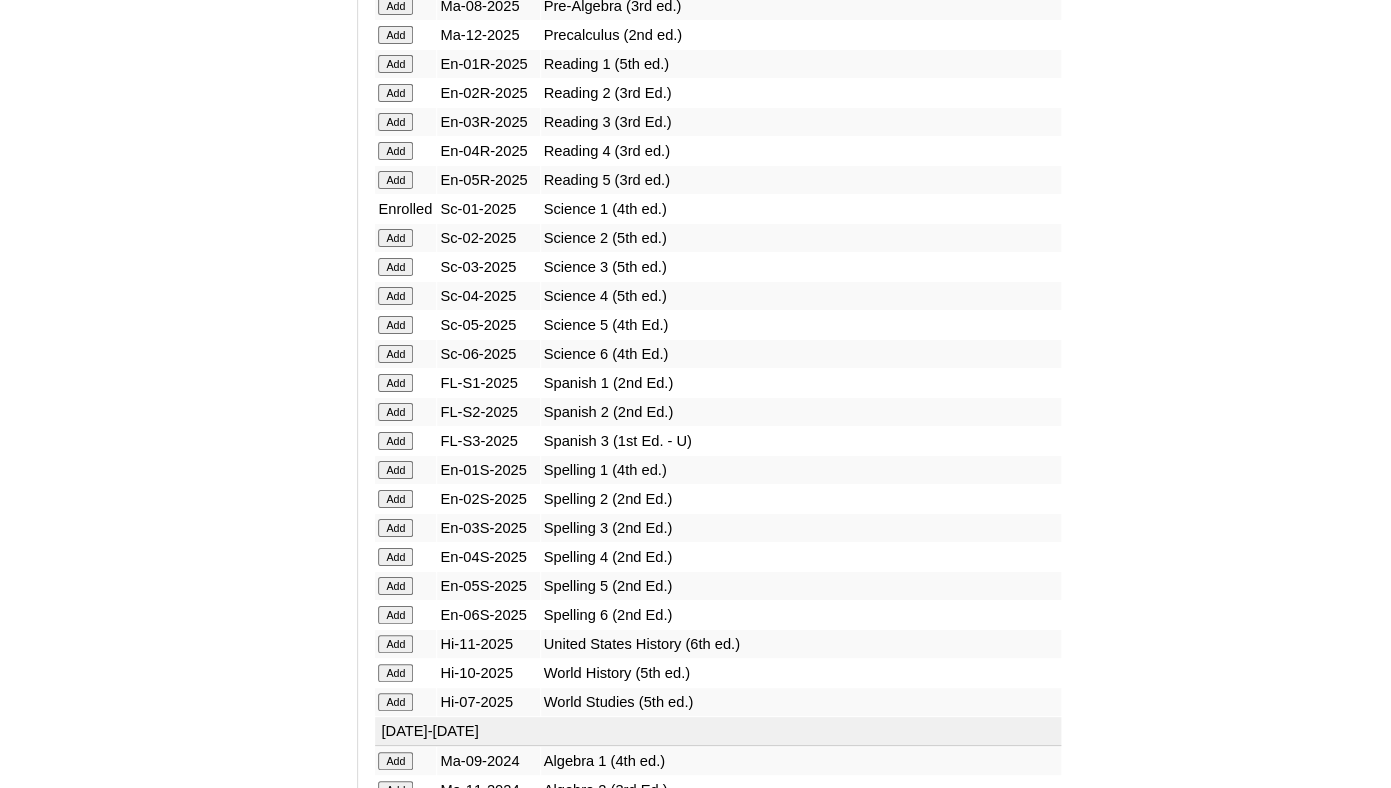 click on "Add" at bounding box center [395, -2024] 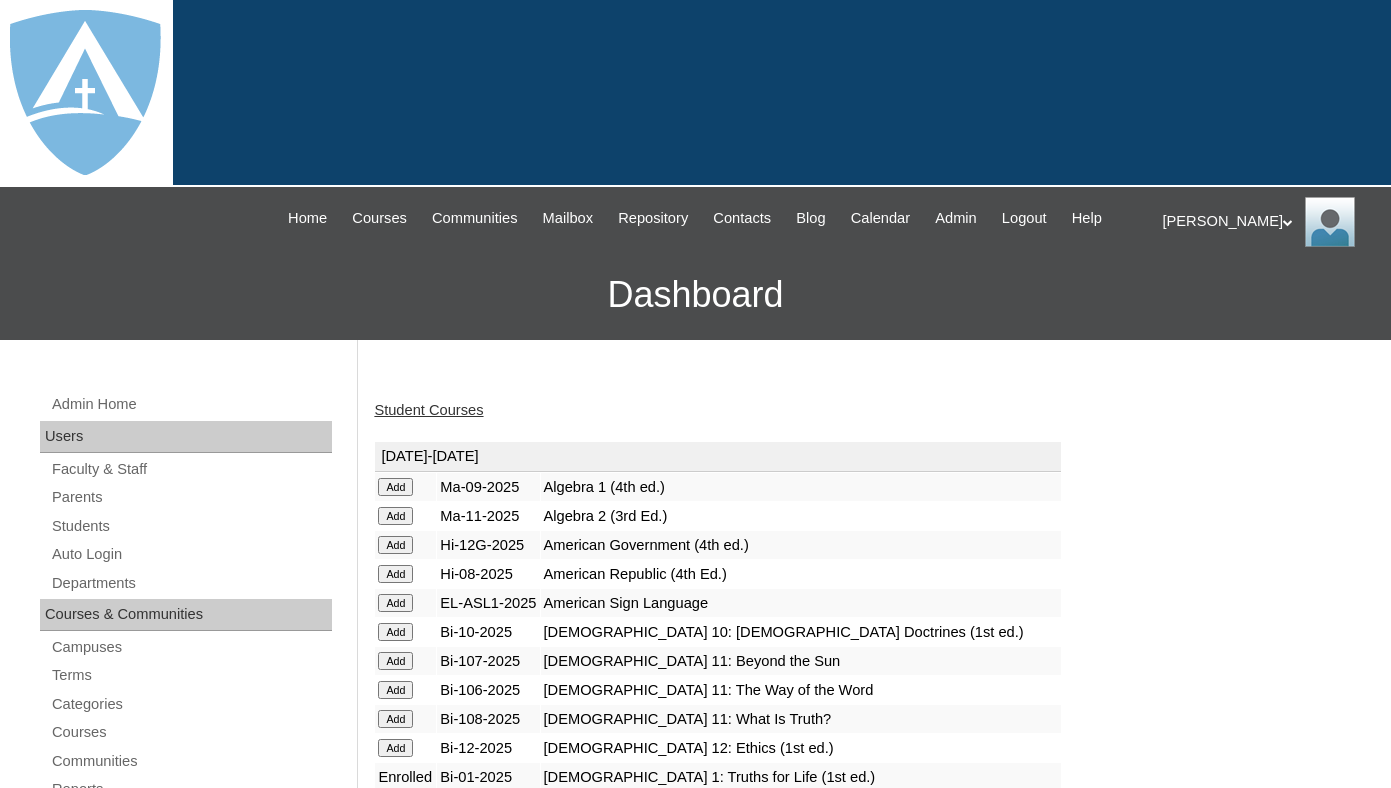 scroll, scrollTop: 0, scrollLeft: 0, axis: both 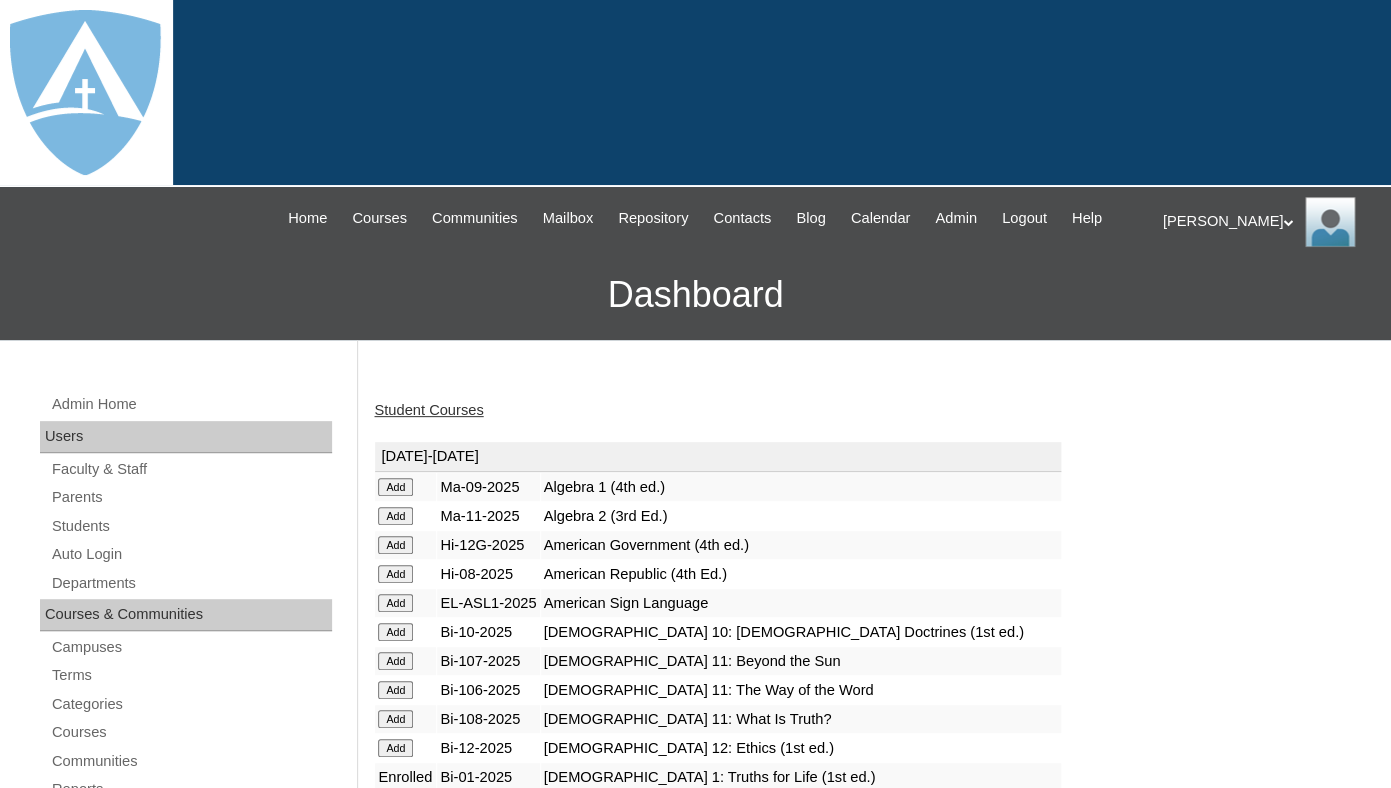 click on "Student Courses" at bounding box center [428, 410] 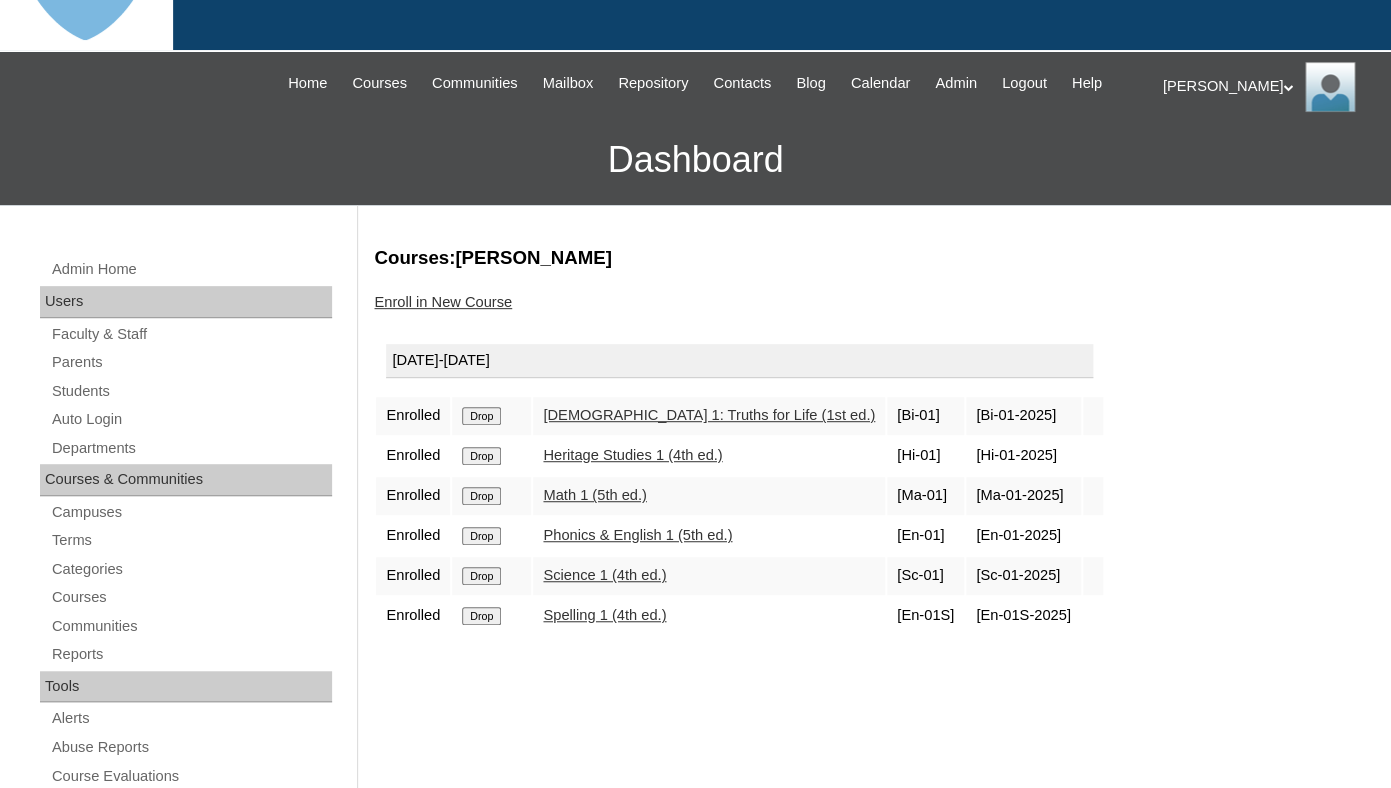 scroll, scrollTop: 138, scrollLeft: 0, axis: vertical 